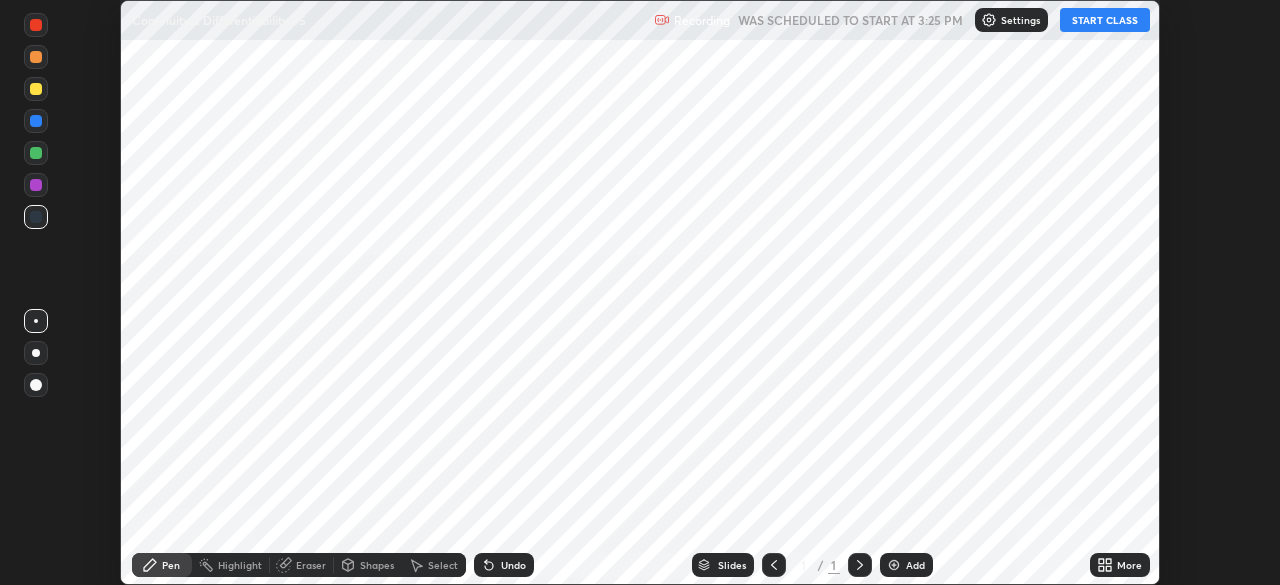 scroll, scrollTop: 0, scrollLeft: 0, axis: both 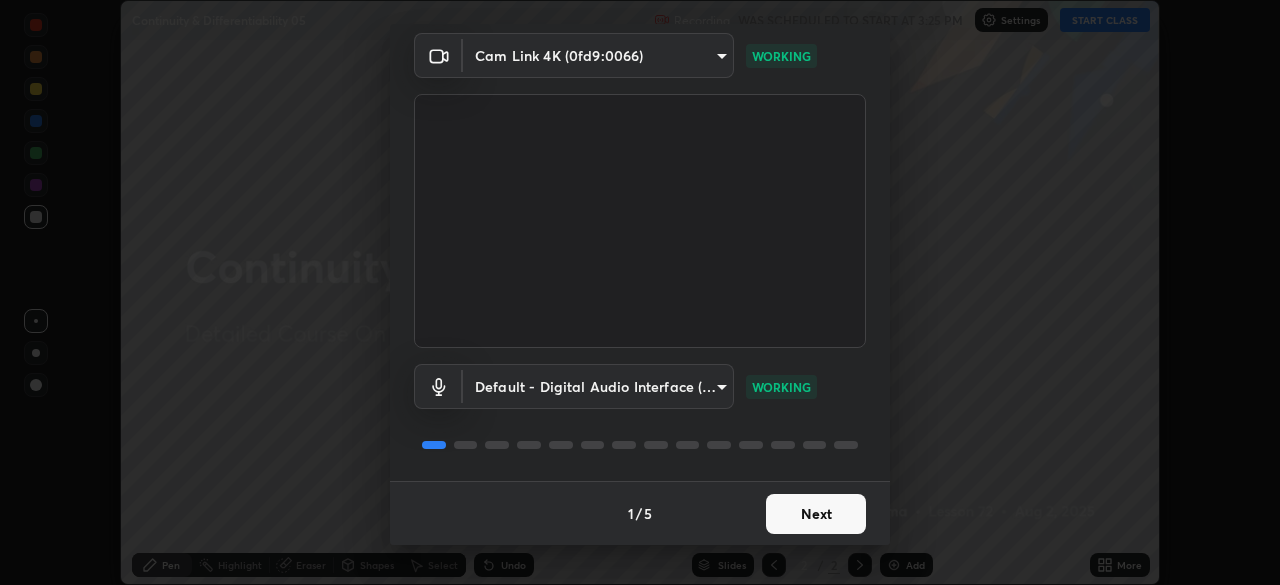 click on "Next" at bounding box center (816, 514) 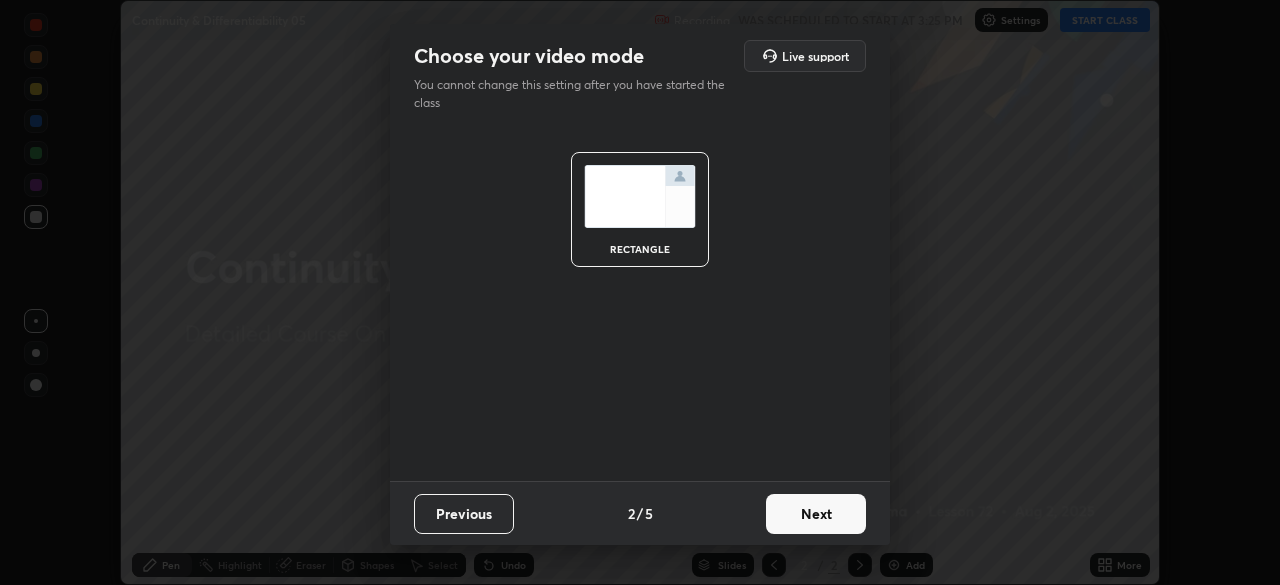 scroll, scrollTop: 0, scrollLeft: 0, axis: both 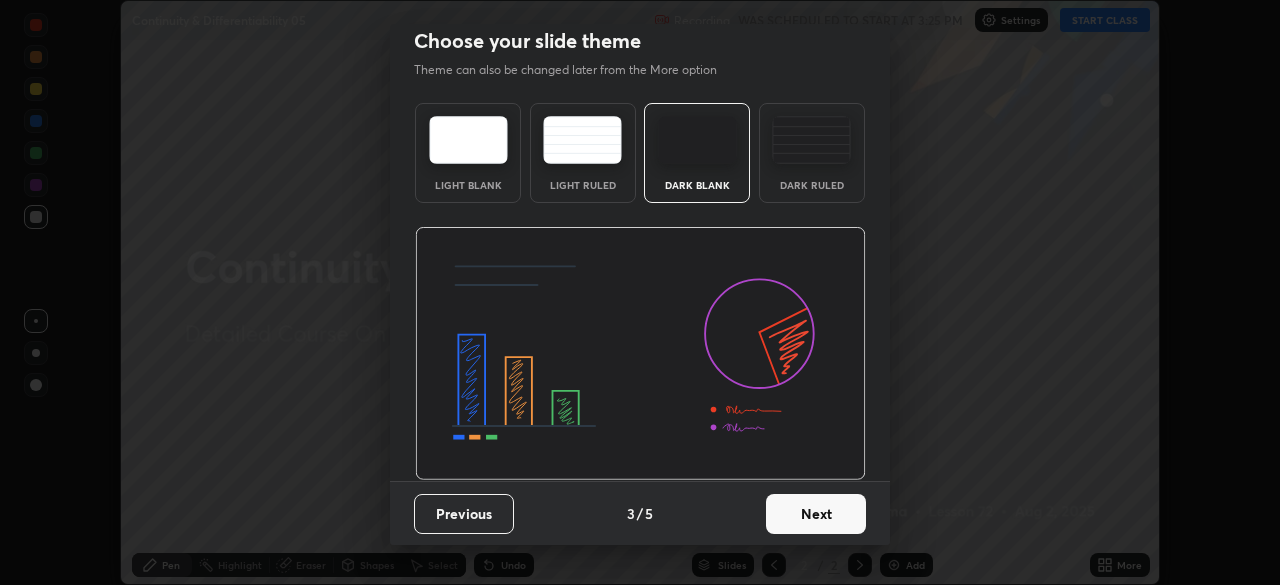 click on "Next" at bounding box center (816, 514) 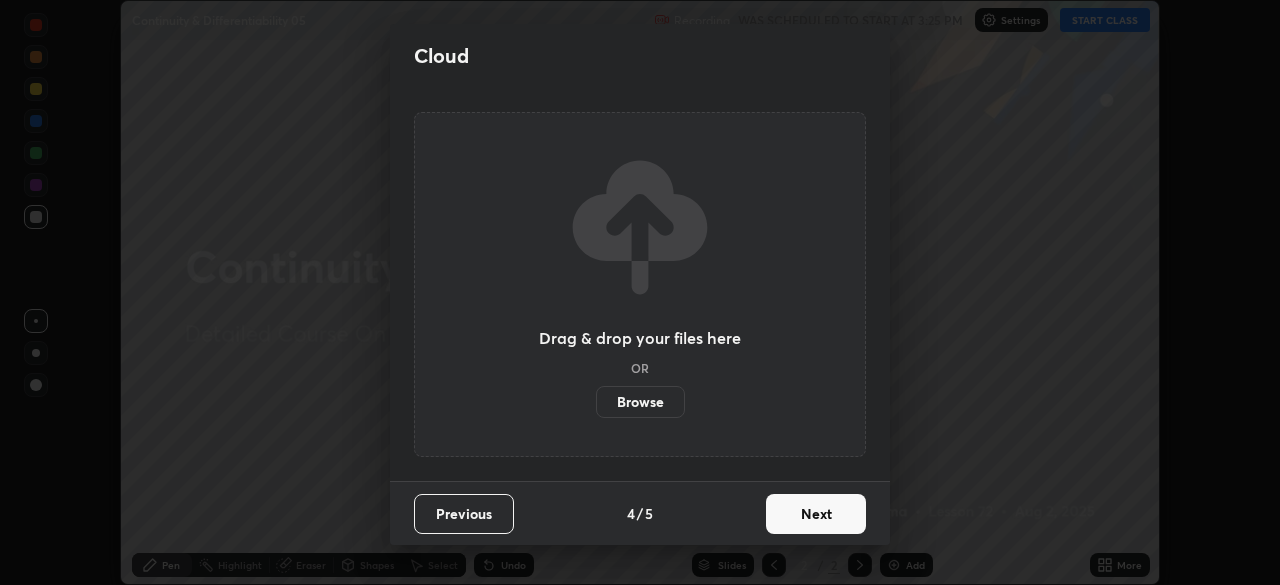 scroll, scrollTop: 0, scrollLeft: 0, axis: both 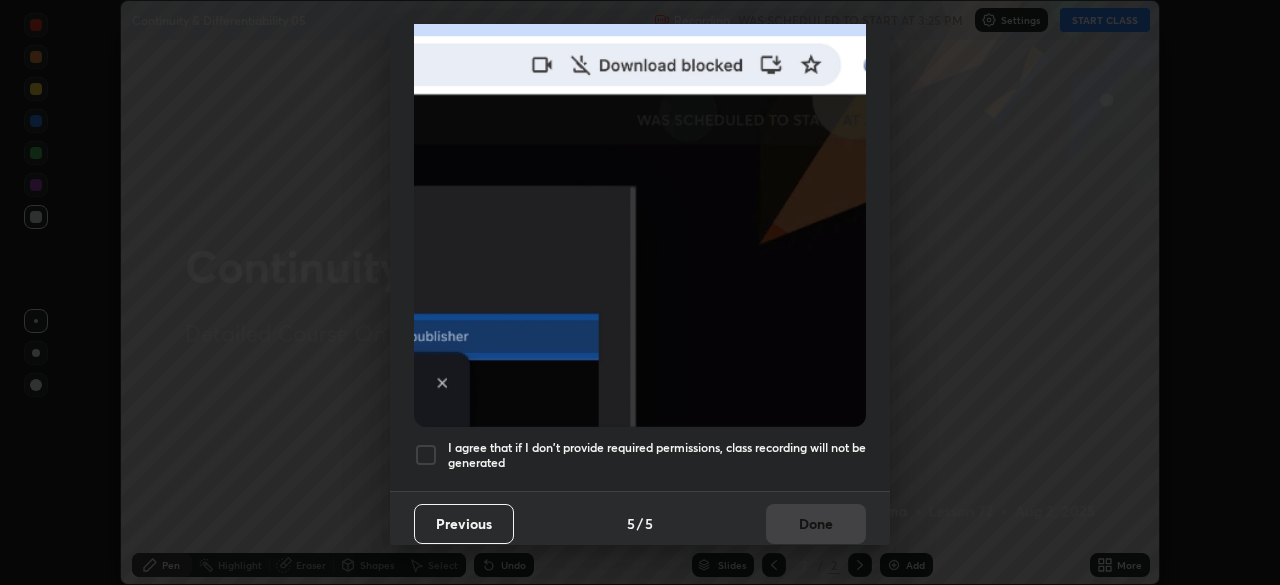 click at bounding box center (426, 455) 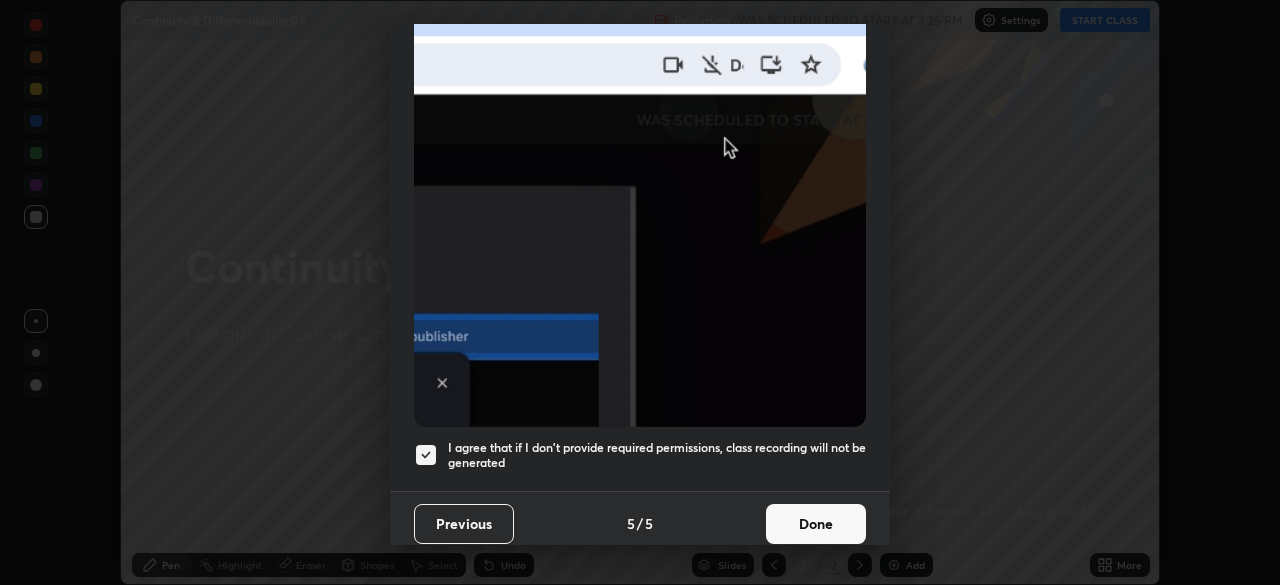 click on "Done" at bounding box center (816, 524) 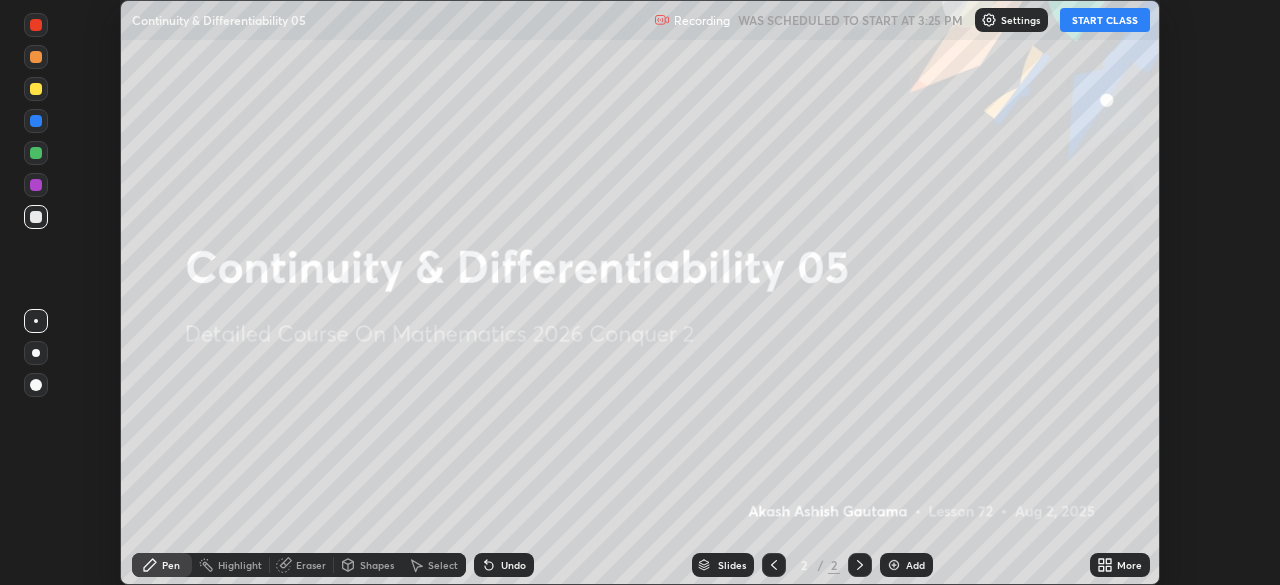 click on "START CLASS" at bounding box center (1105, 20) 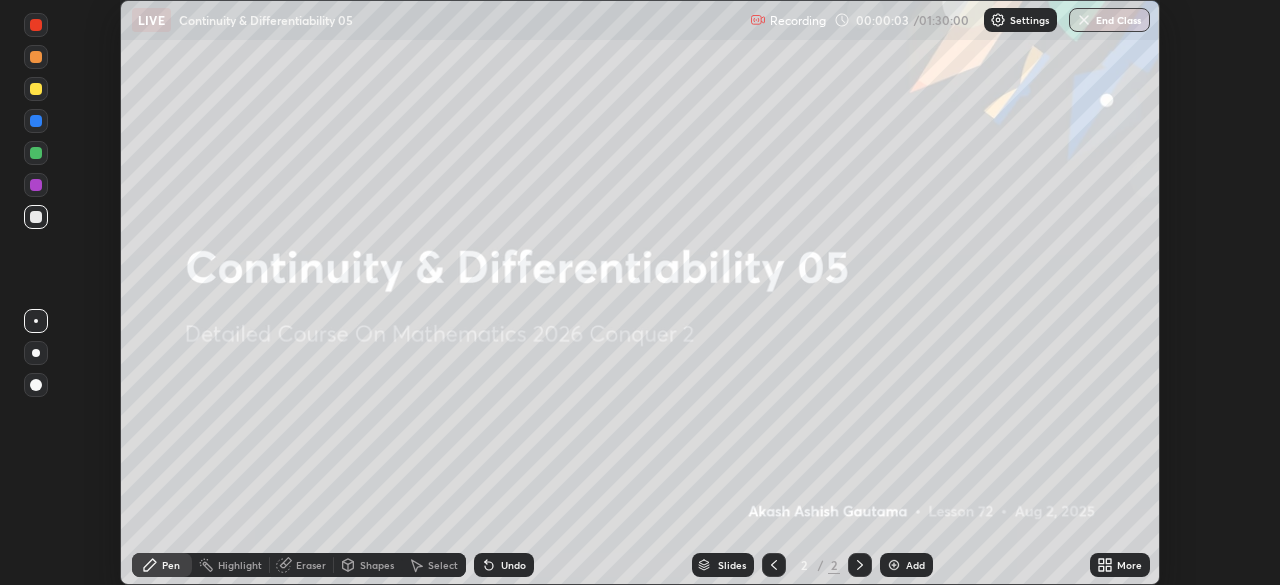 click 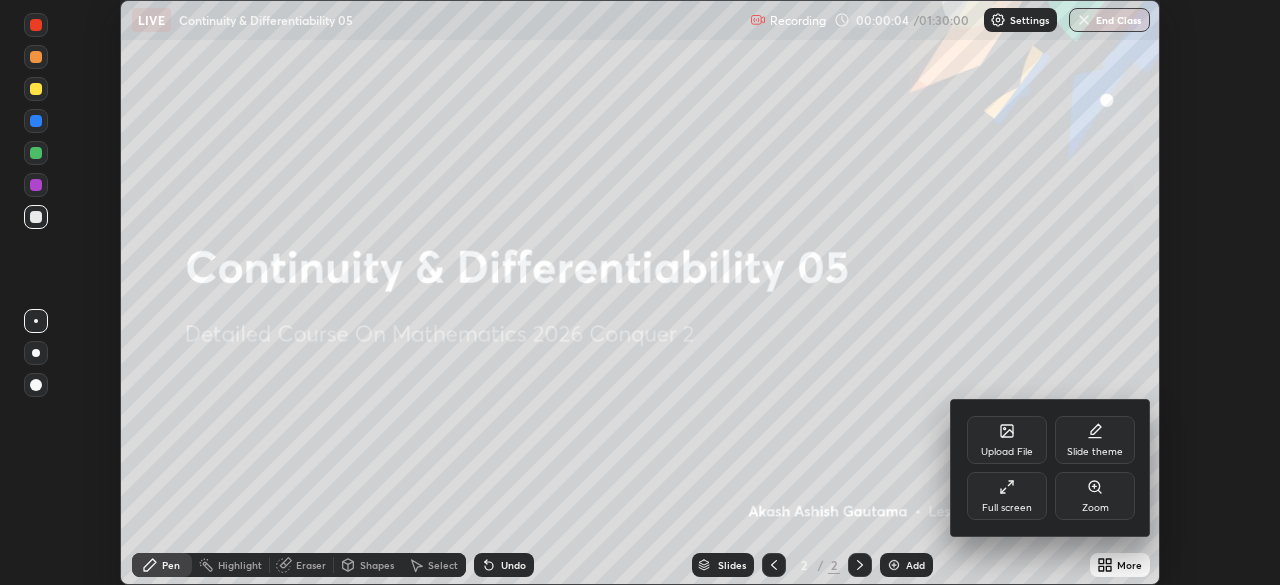 click on "Full screen" at bounding box center (1007, 496) 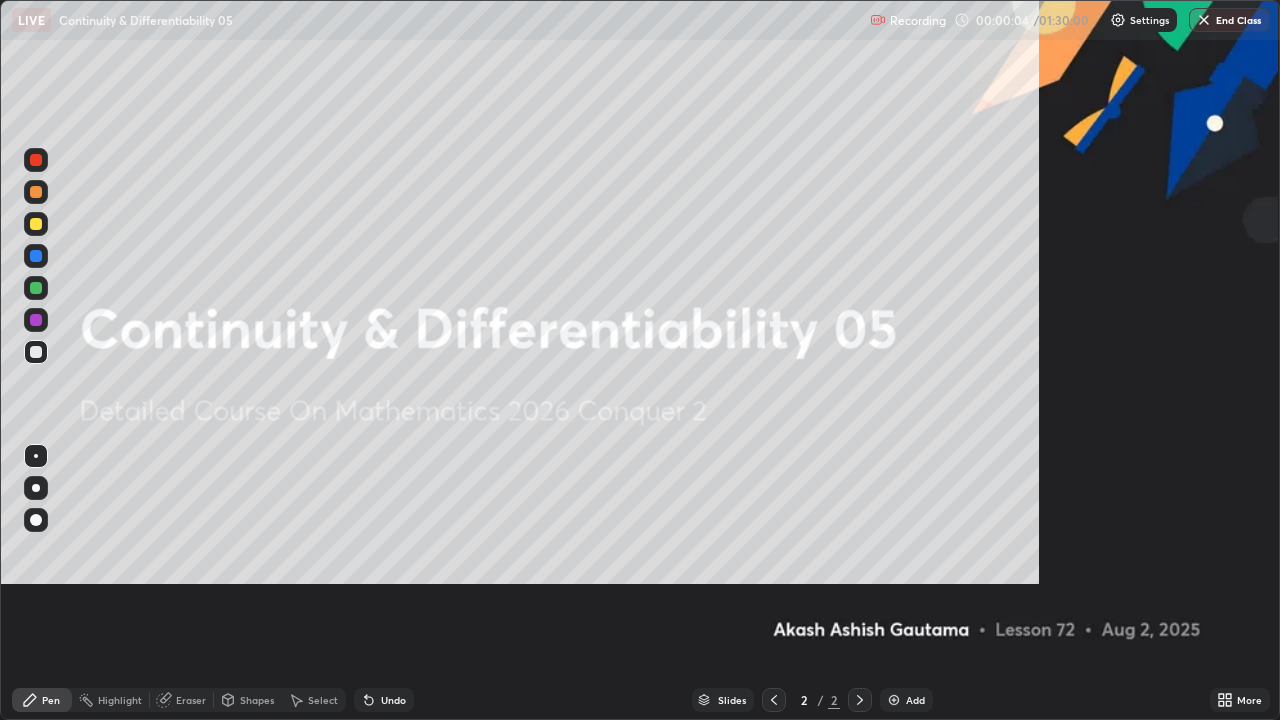 scroll, scrollTop: 99280, scrollLeft: 98720, axis: both 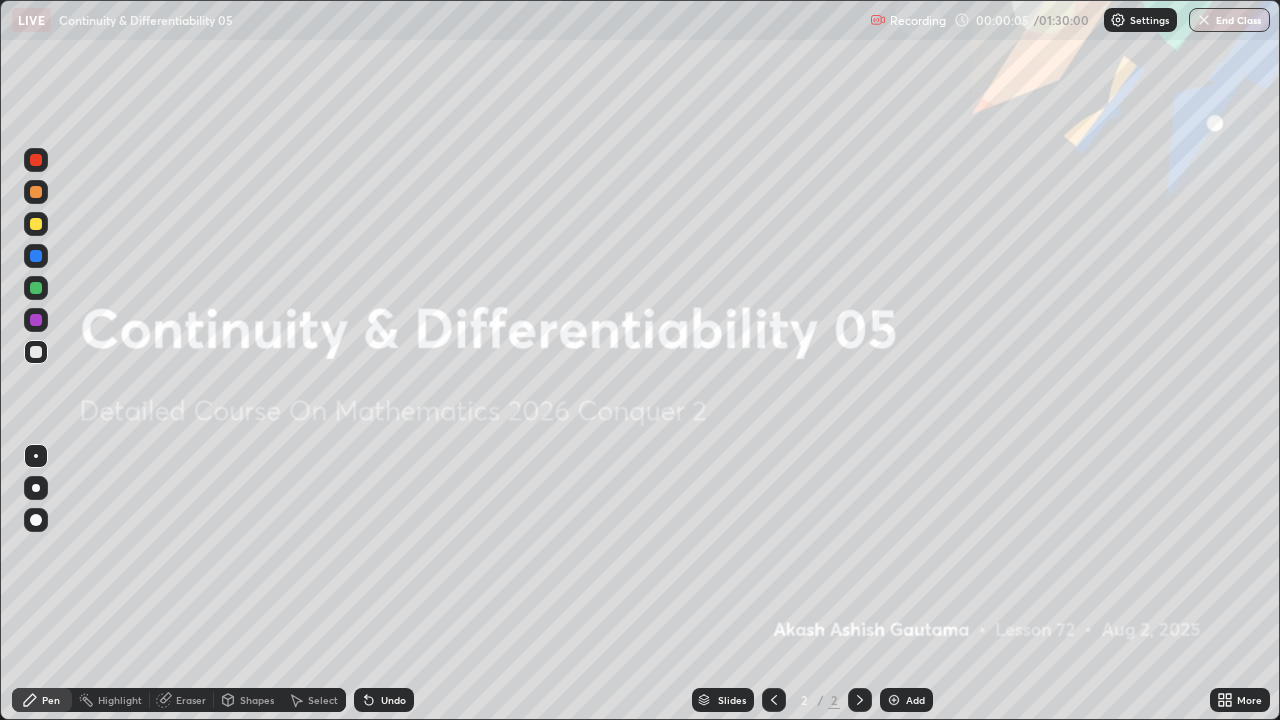 click on "Add" at bounding box center [915, 700] 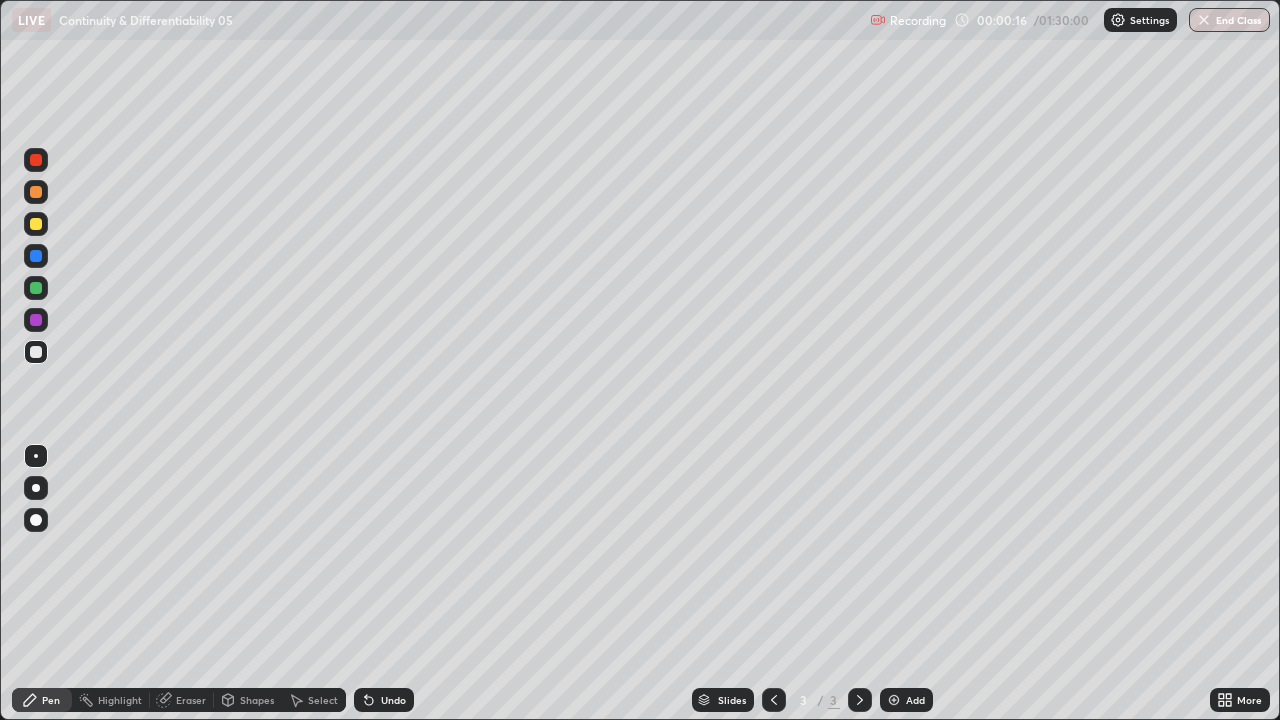 click at bounding box center (36, 488) 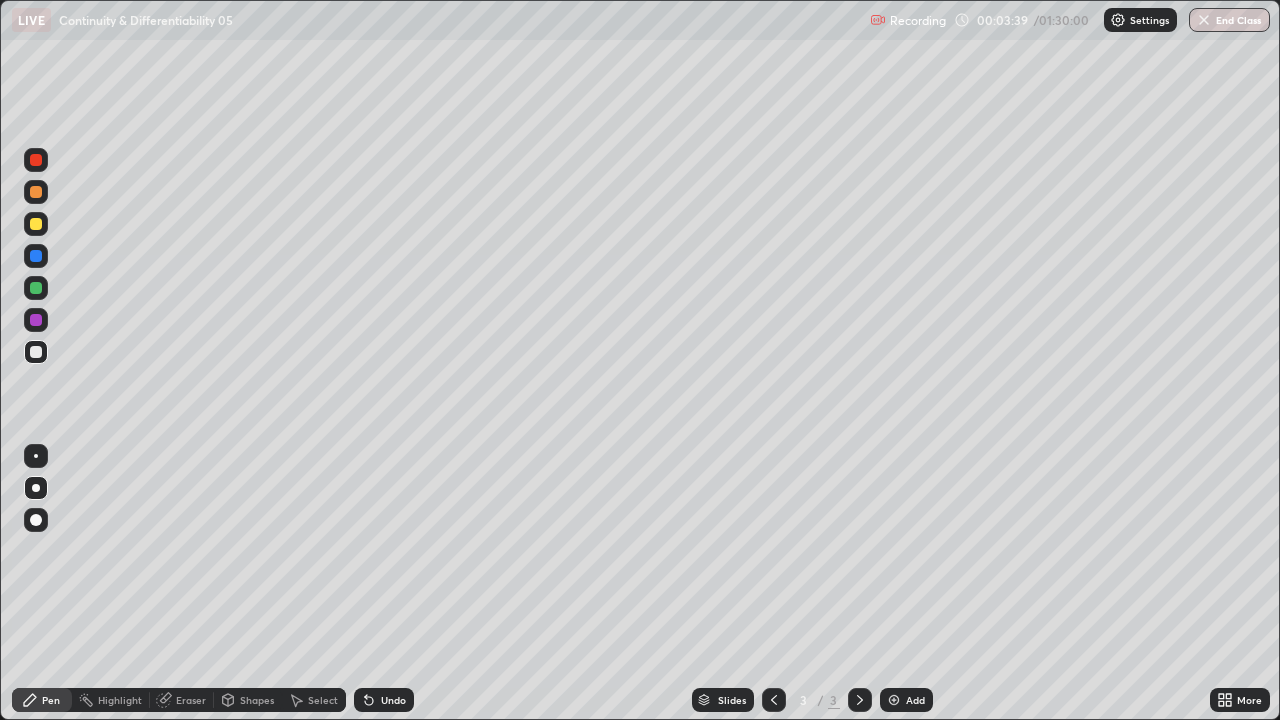 click on "Eraser" at bounding box center [191, 700] 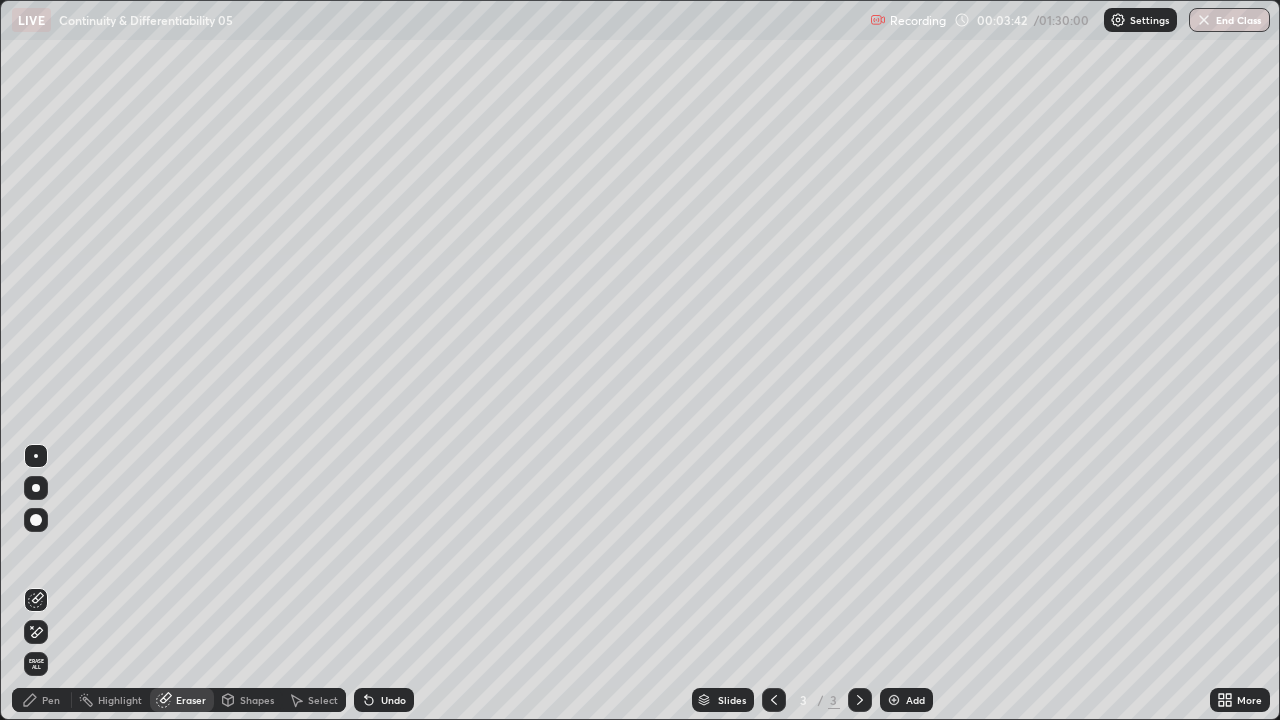 click on "Pen" at bounding box center [51, 700] 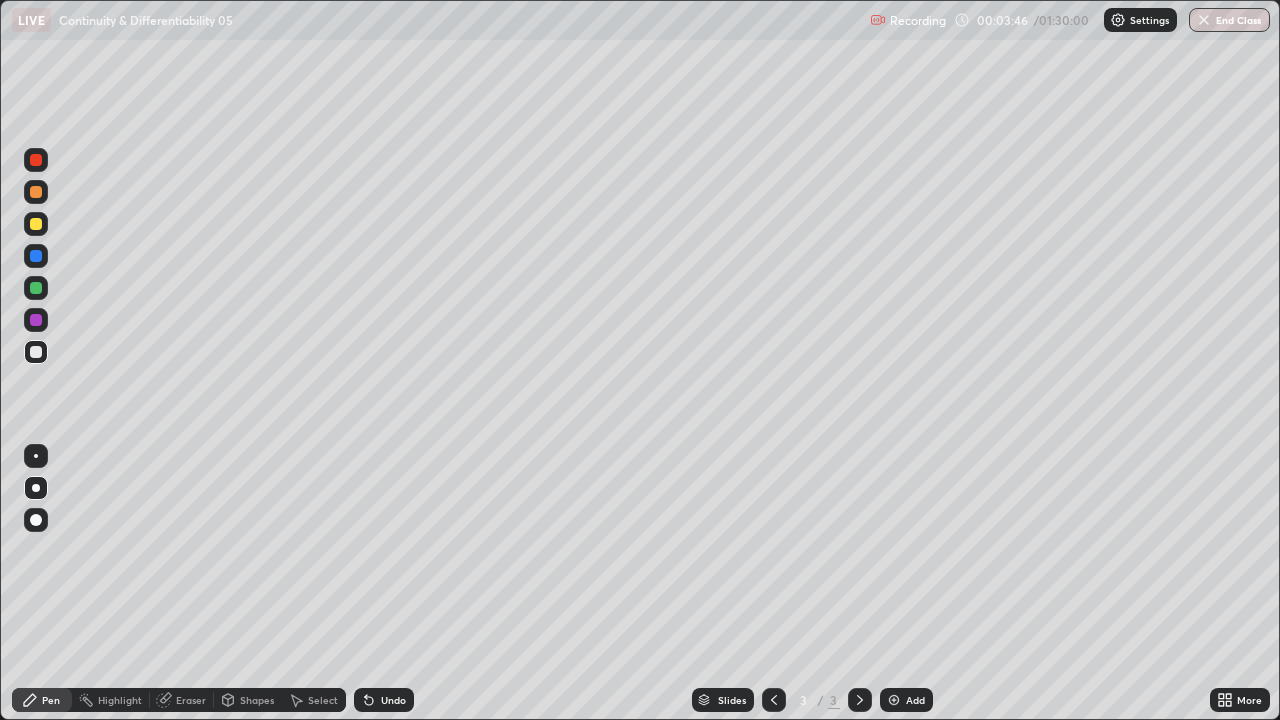 click on "Eraser" at bounding box center (191, 700) 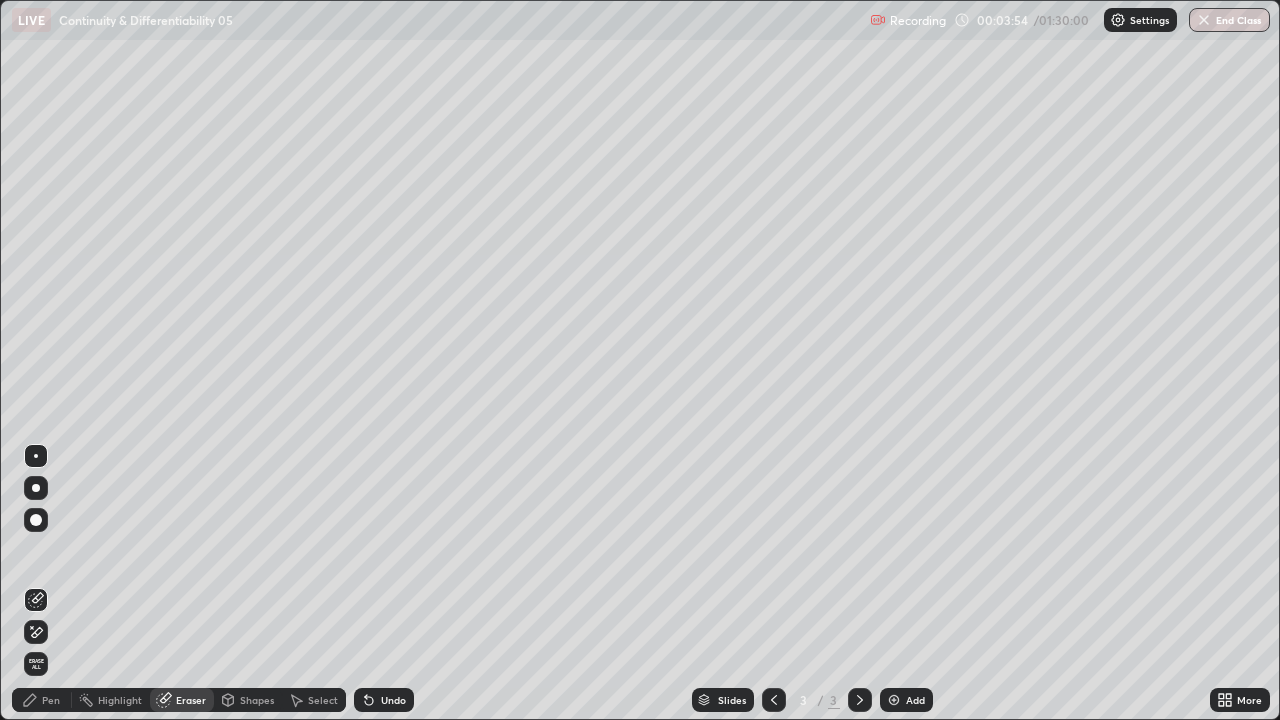 click on "Pen" at bounding box center (51, 700) 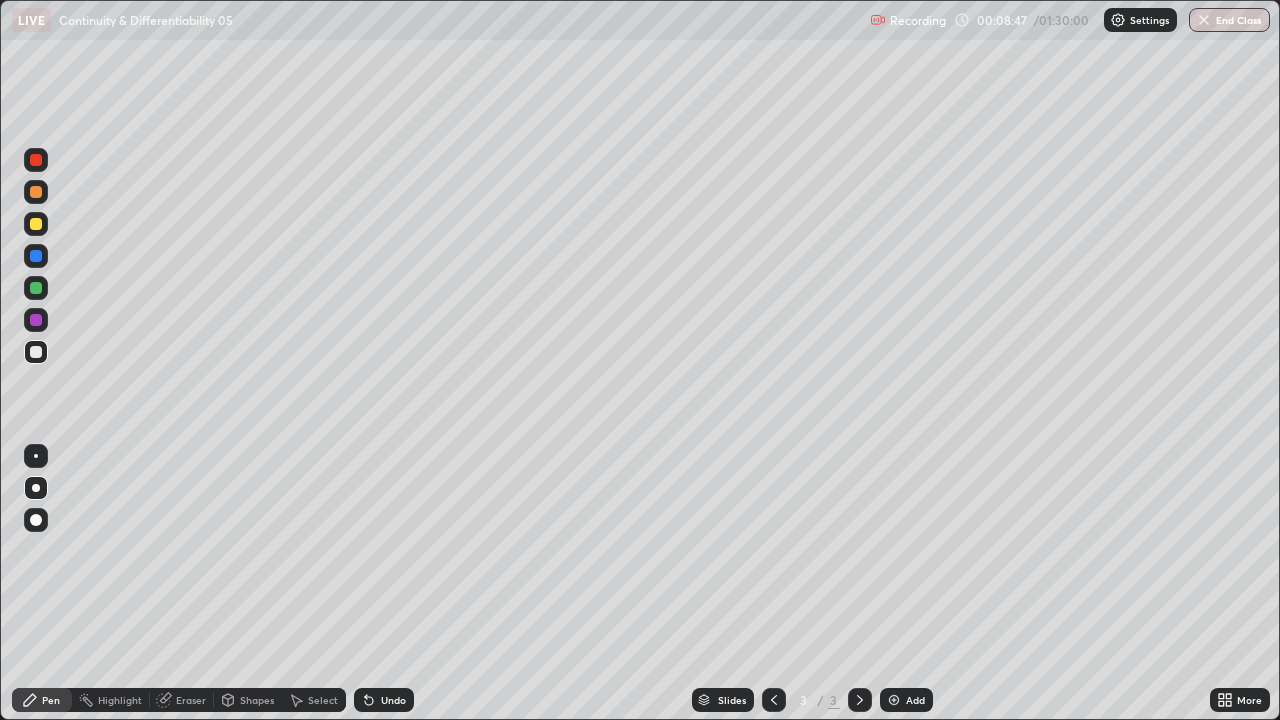 click on "Undo" at bounding box center [393, 700] 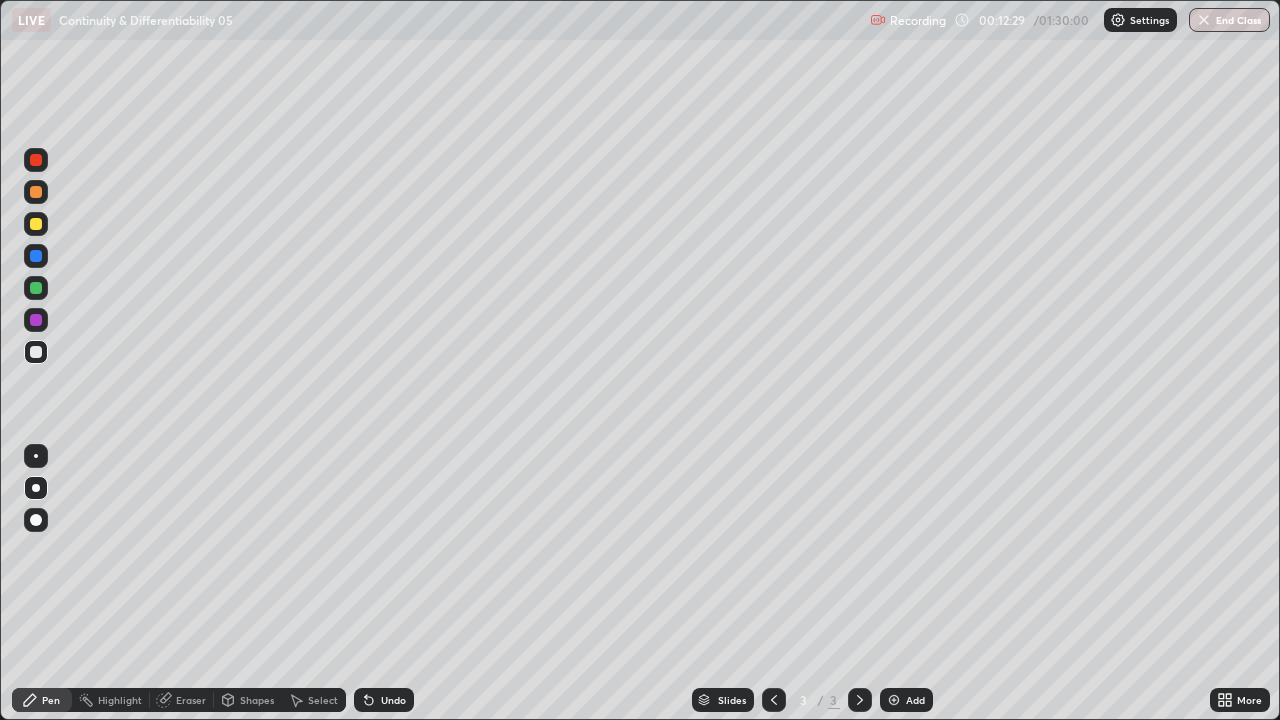 click on "Eraser" at bounding box center [191, 700] 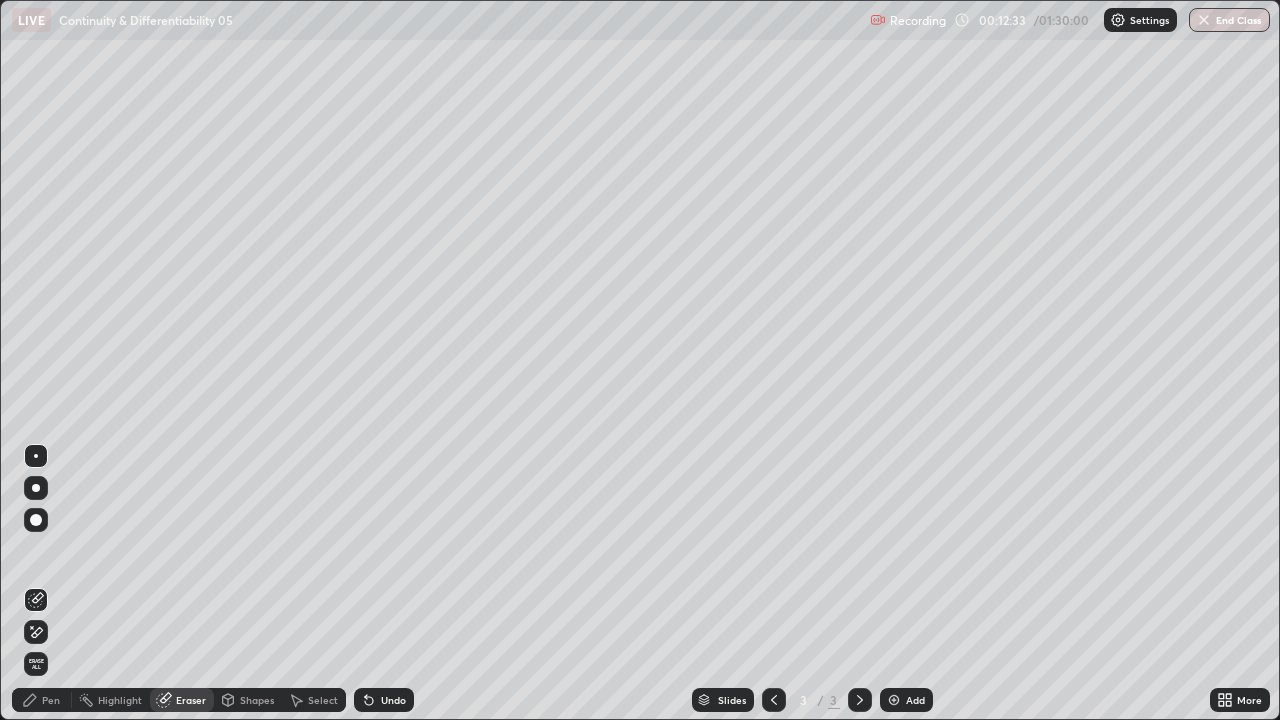 click on "Add" at bounding box center [906, 700] 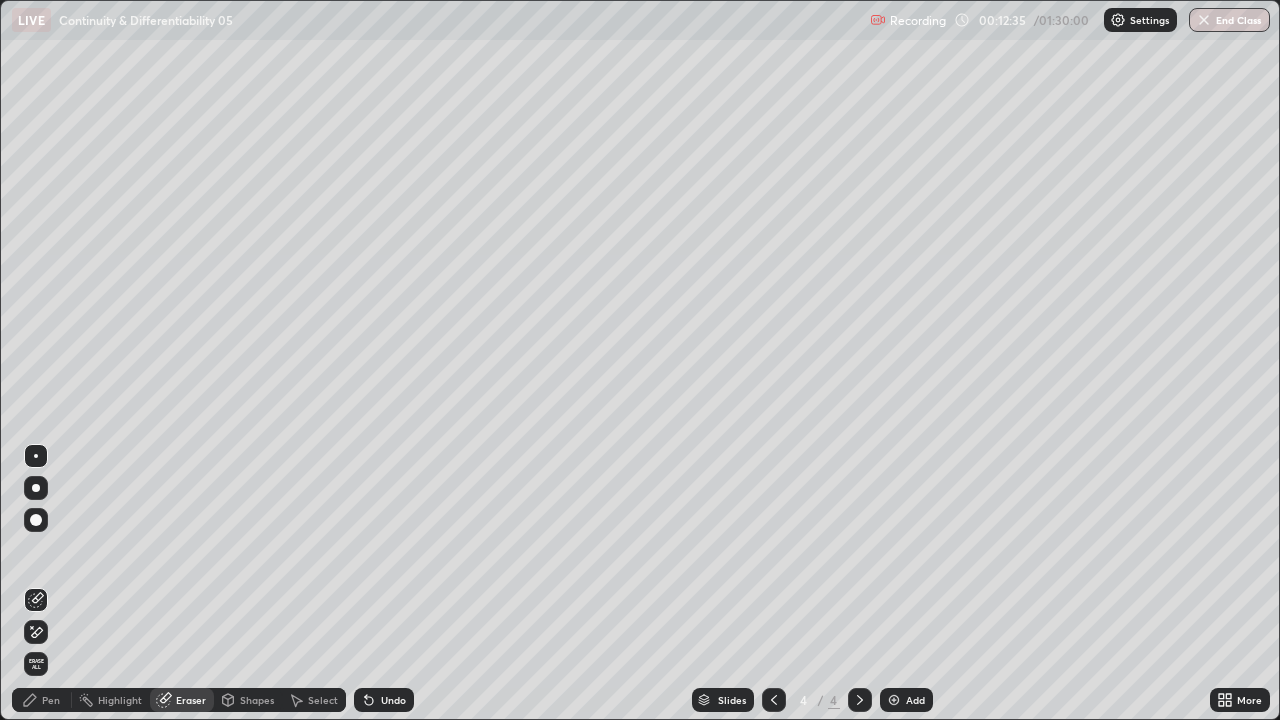 click on "Pen" at bounding box center [51, 700] 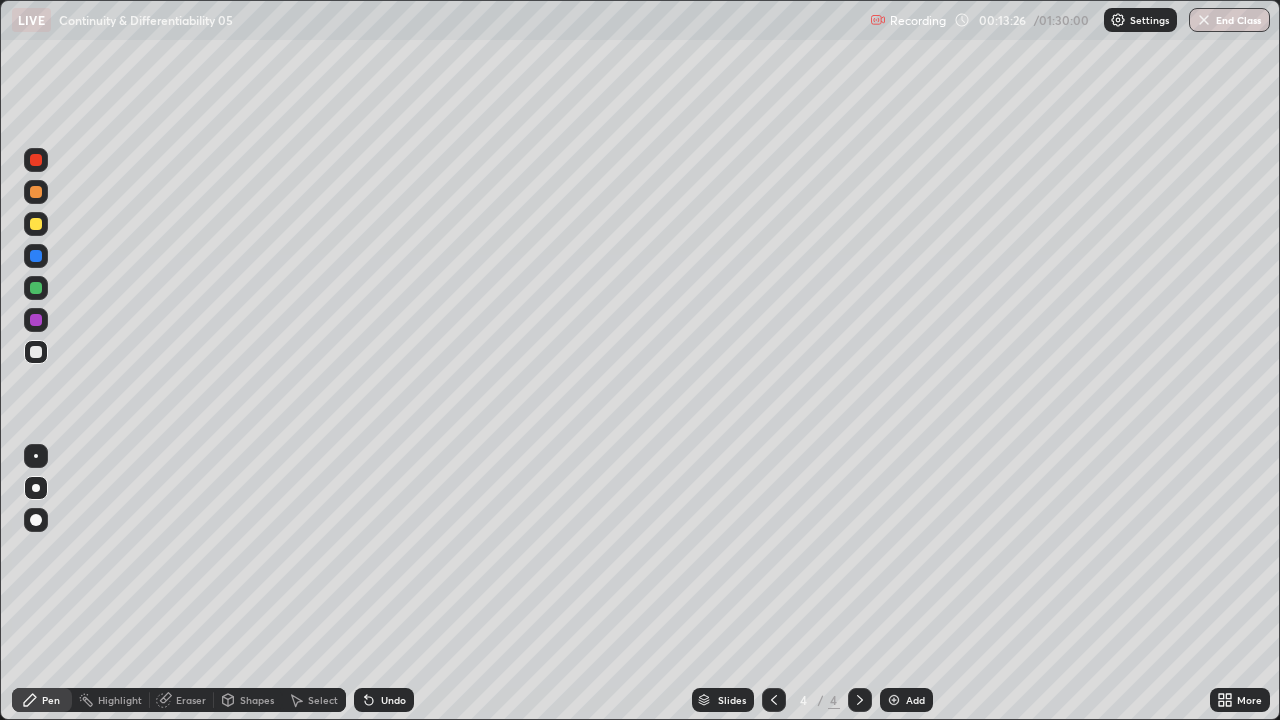 click on "Undo" at bounding box center (393, 700) 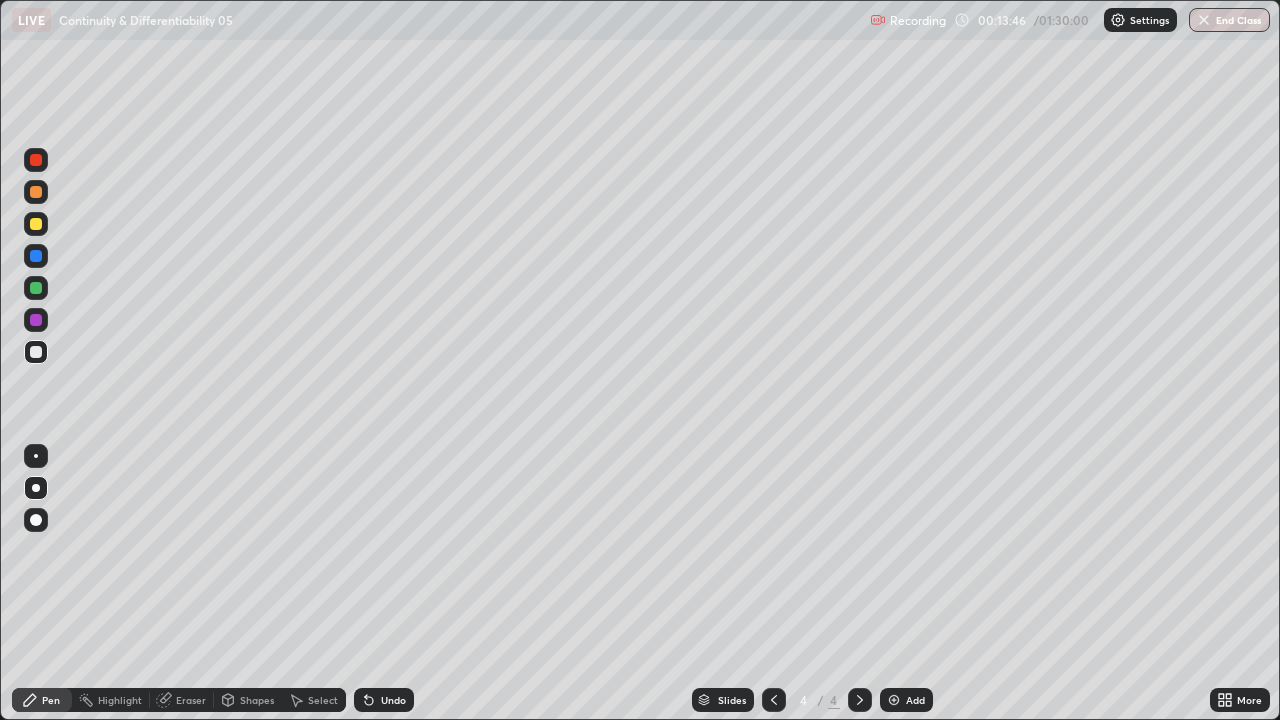 click on "Undo" at bounding box center [393, 700] 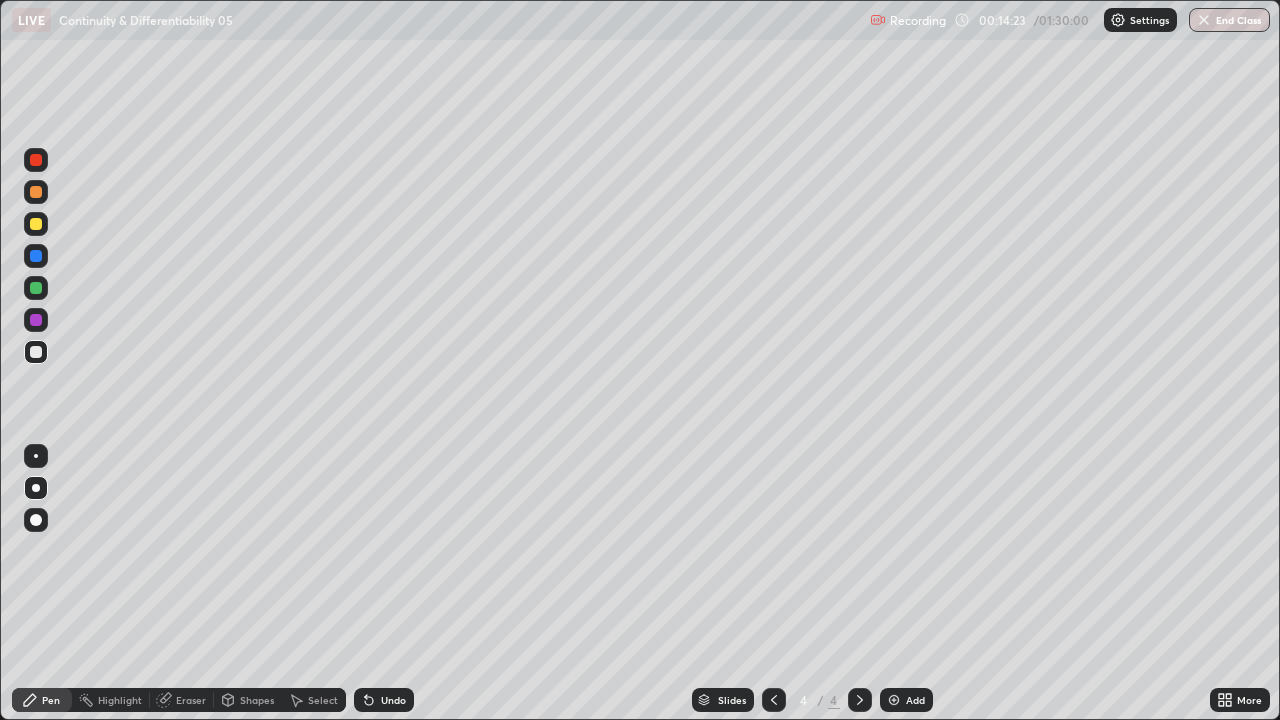 click 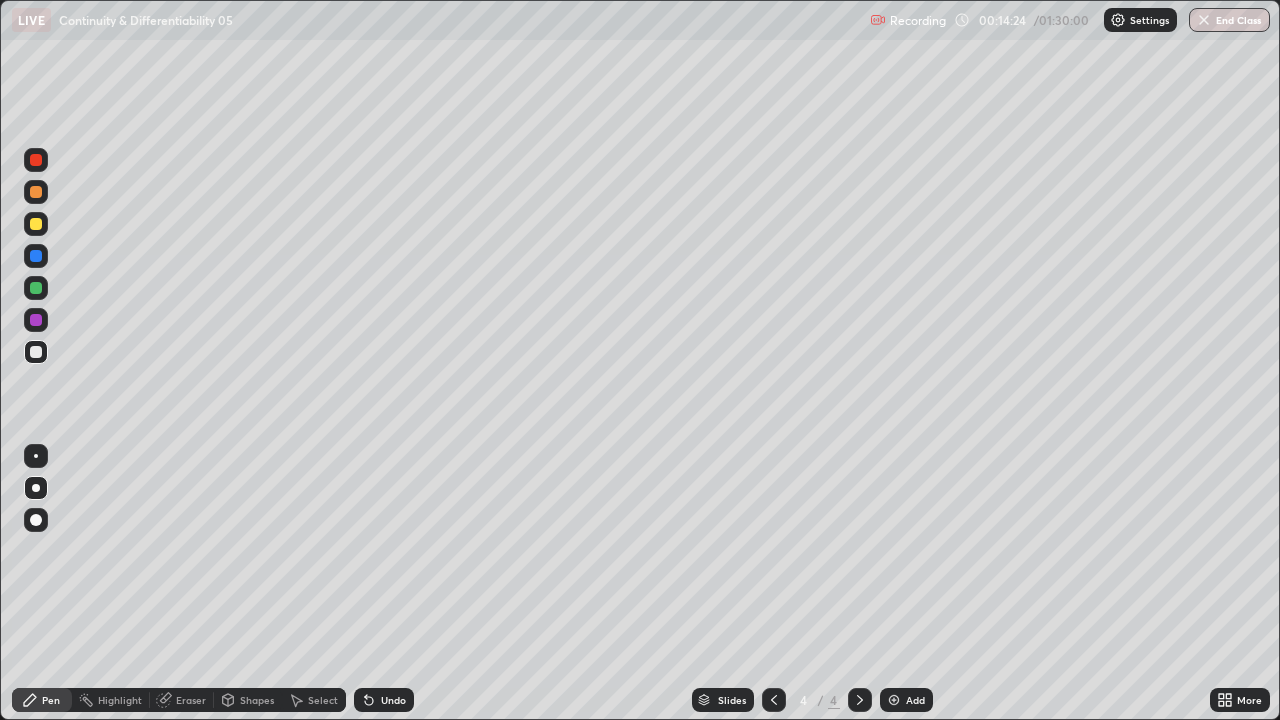 click on "Undo" at bounding box center (384, 700) 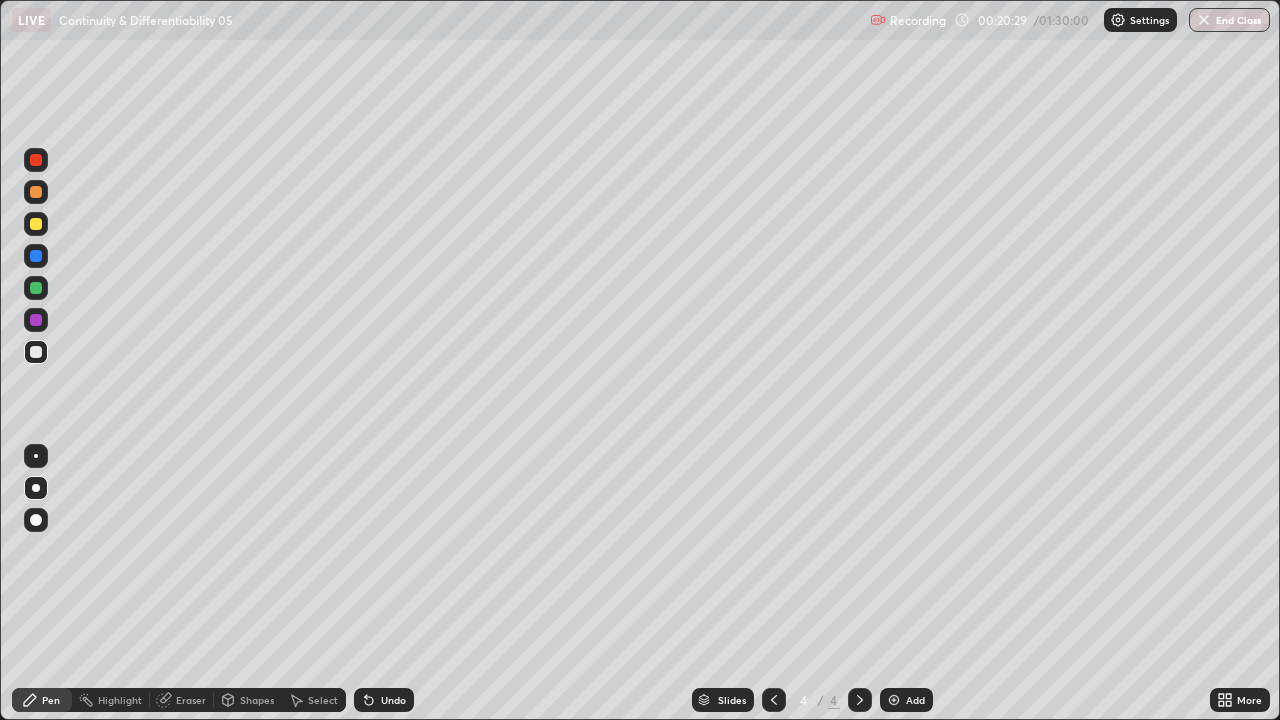 click on "Select" at bounding box center (323, 700) 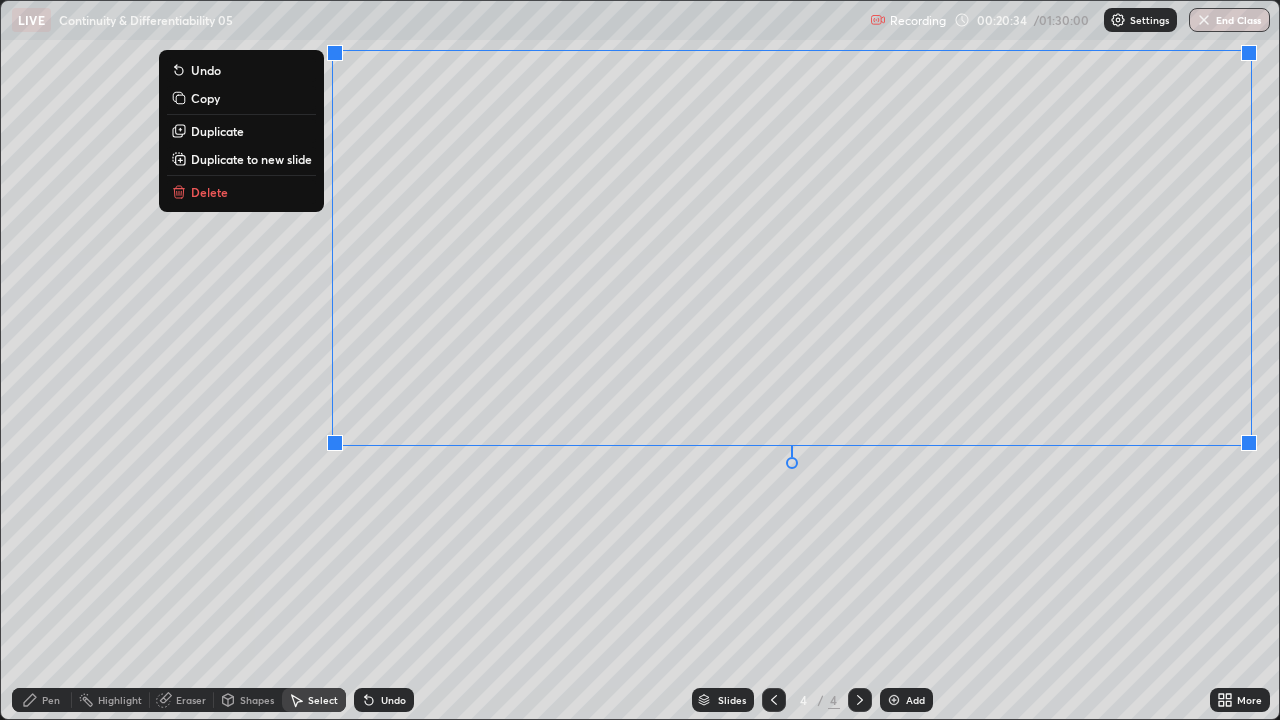 click on "Delete" at bounding box center (209, 192) 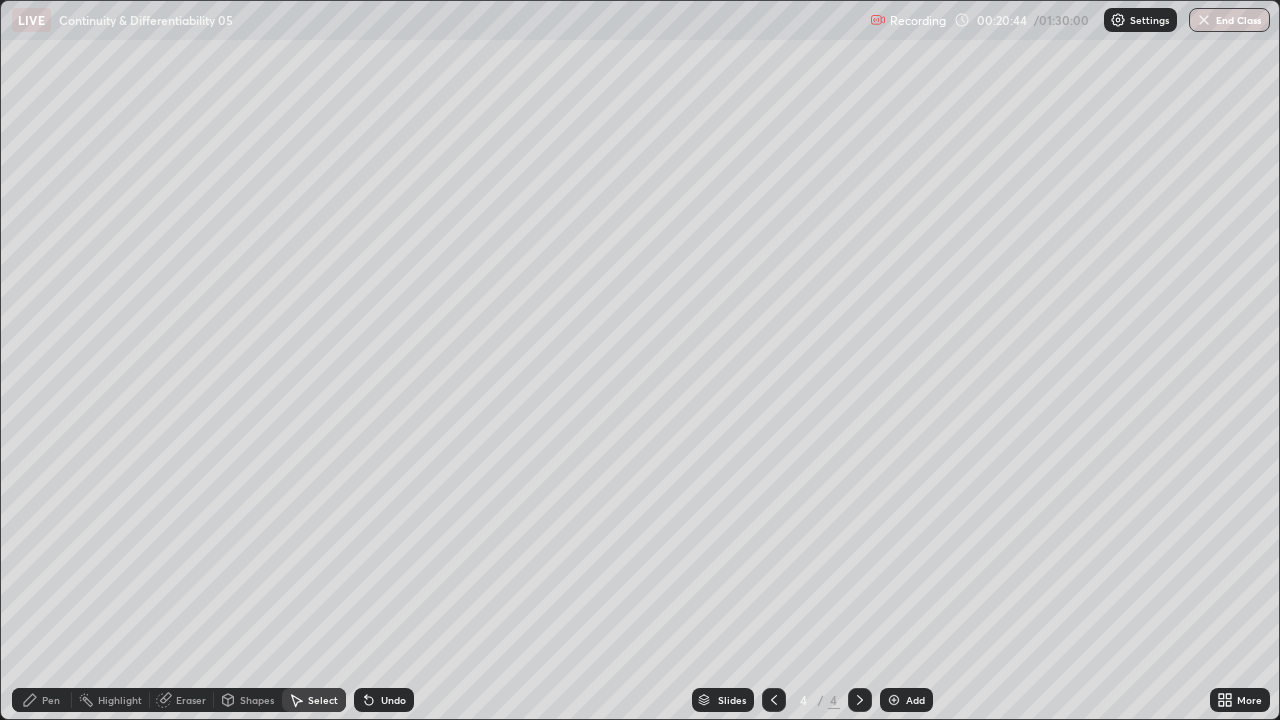 click on "Pen" at bounding box center [51, 700] 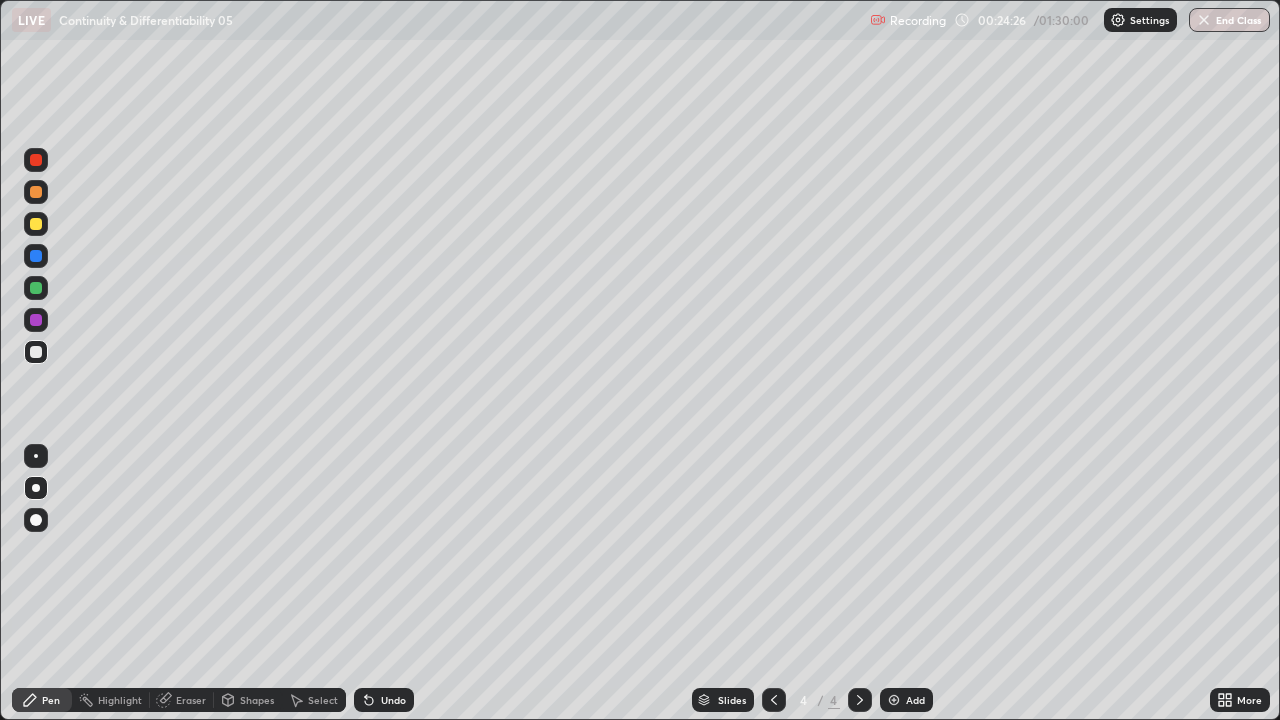 click on "Select" at bounding box center (323, 700) 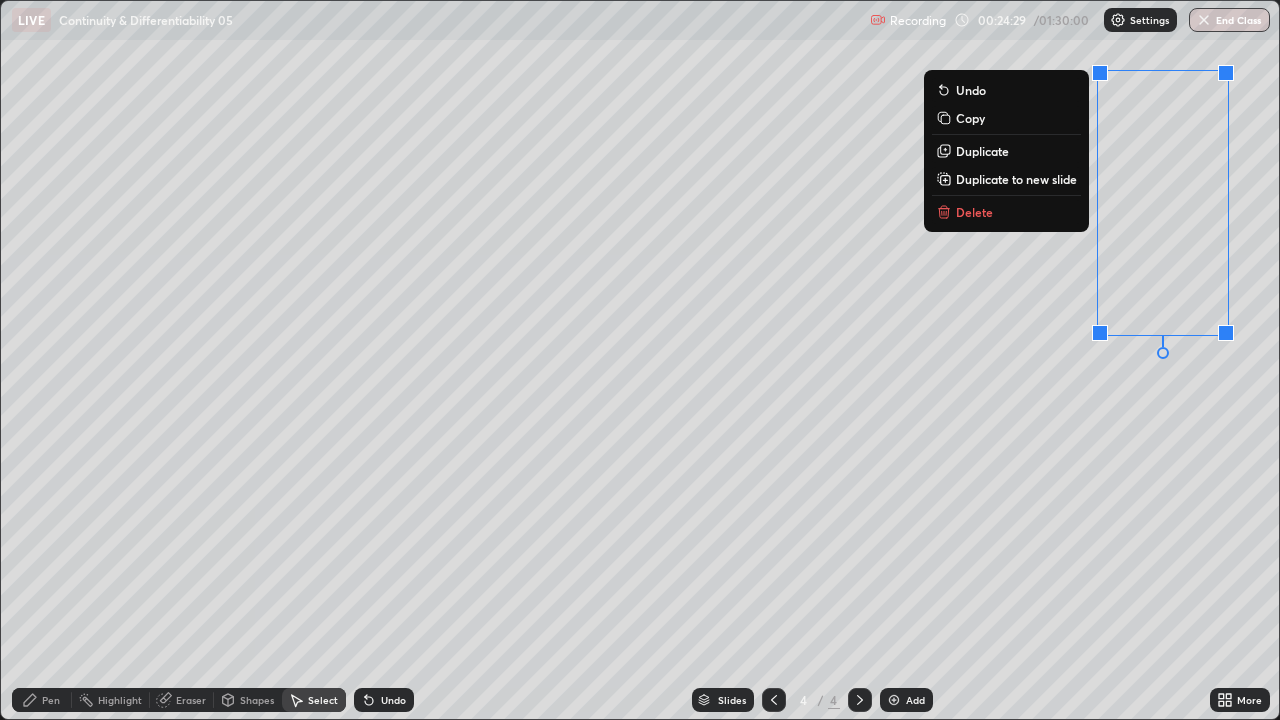 click on "Delete" at bounding box center (974, 212) 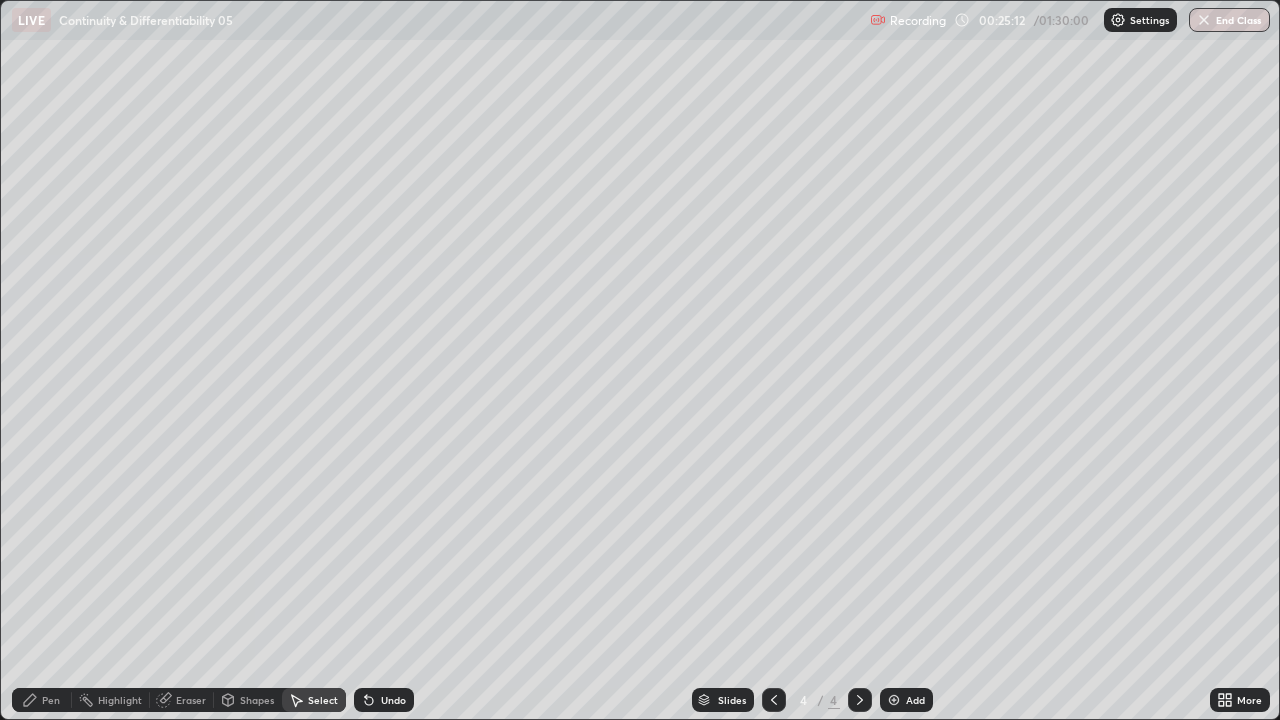 click on "Pen" at bounding box center (51, 700) 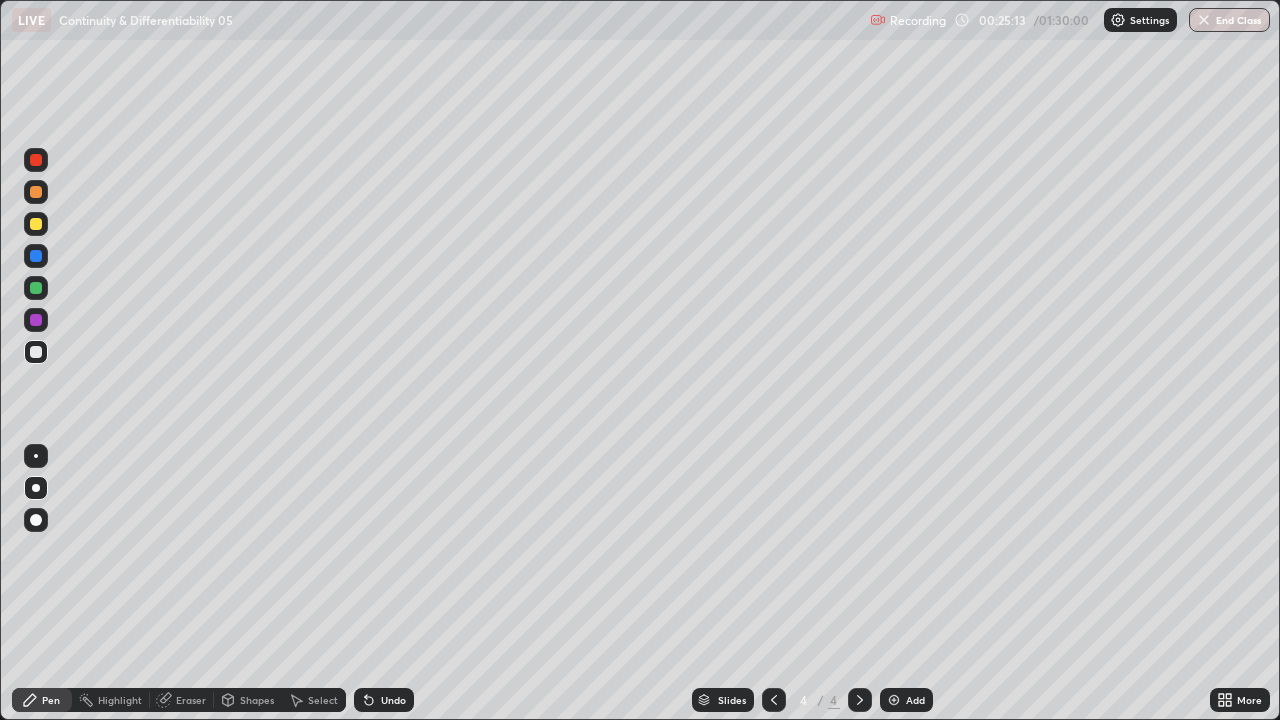 click at bounding box center [36, 224] 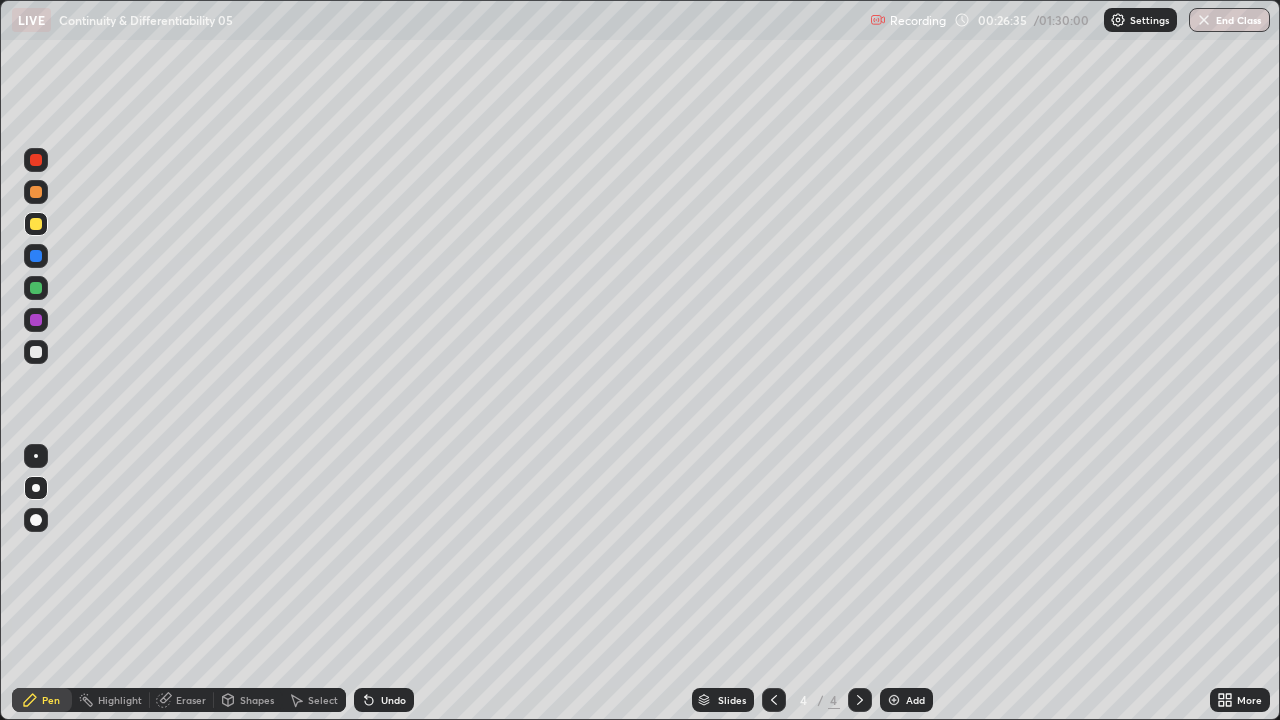 click on "Undo" at bounding box center (393, 700) 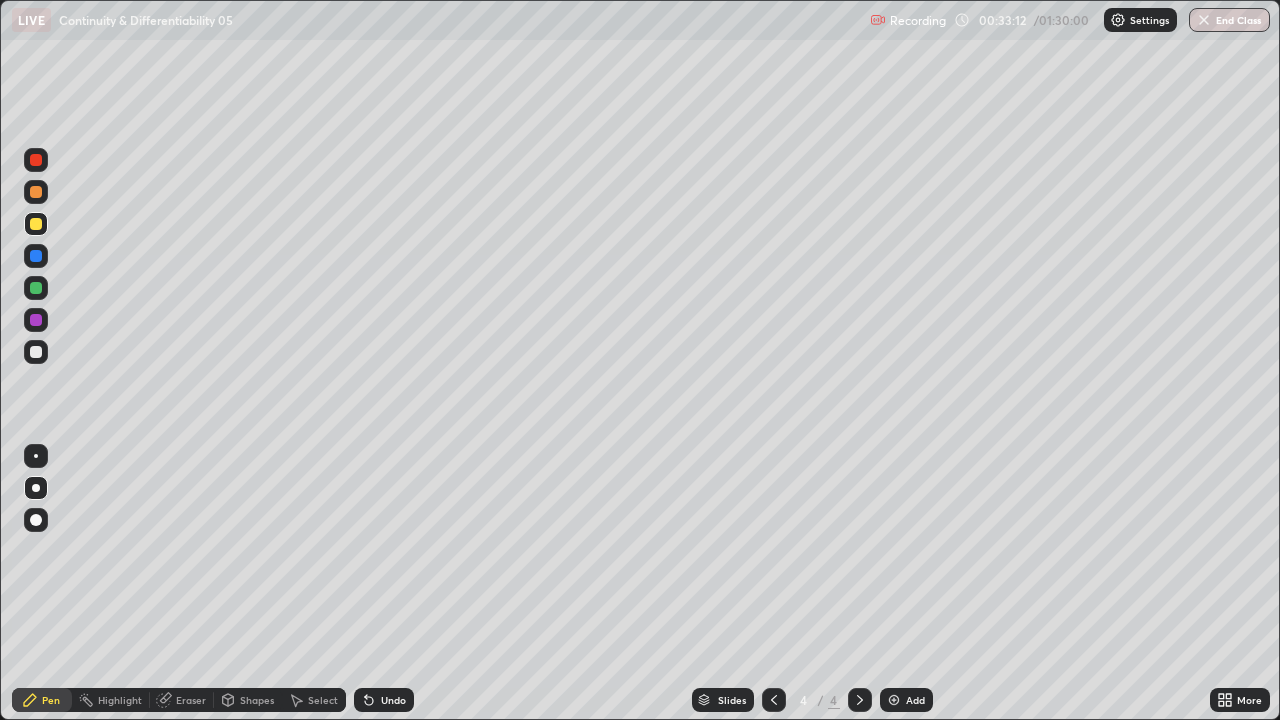 click on "Slides 4 / 4 Add" at bounding box center (812, 700) 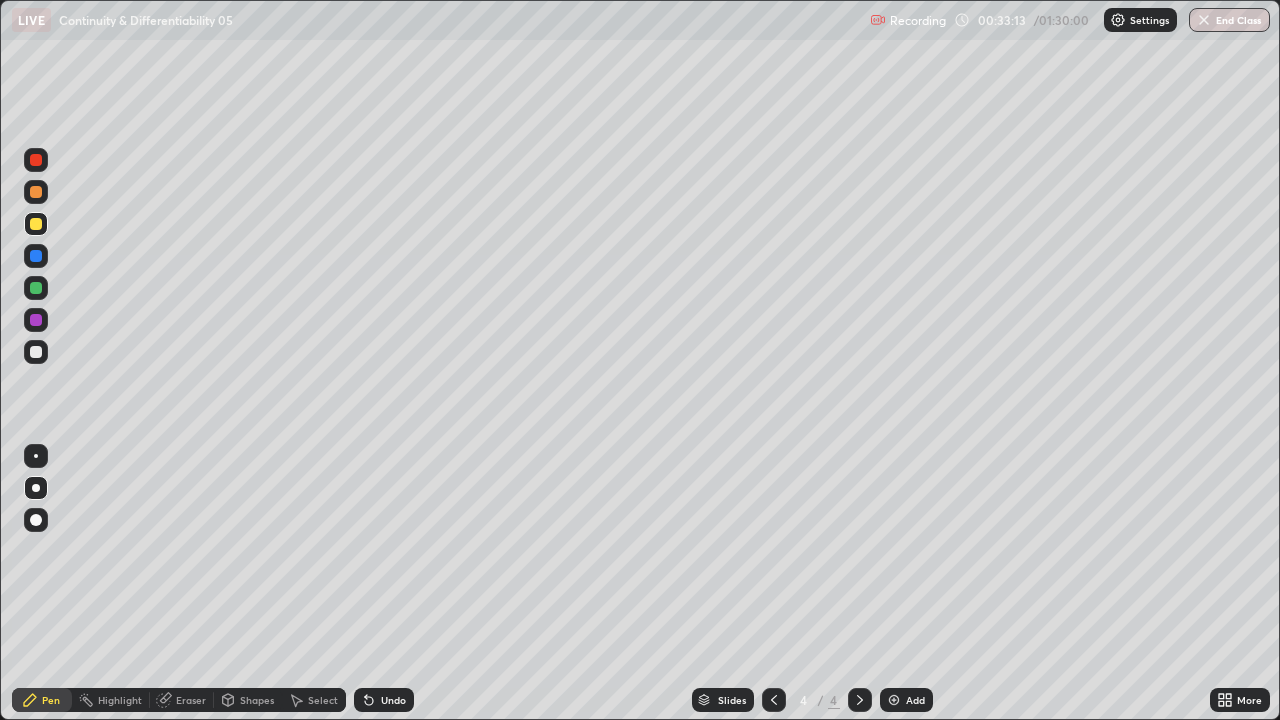 click on "Slides 4 / 4 Add" at bounding box center (812, 700) 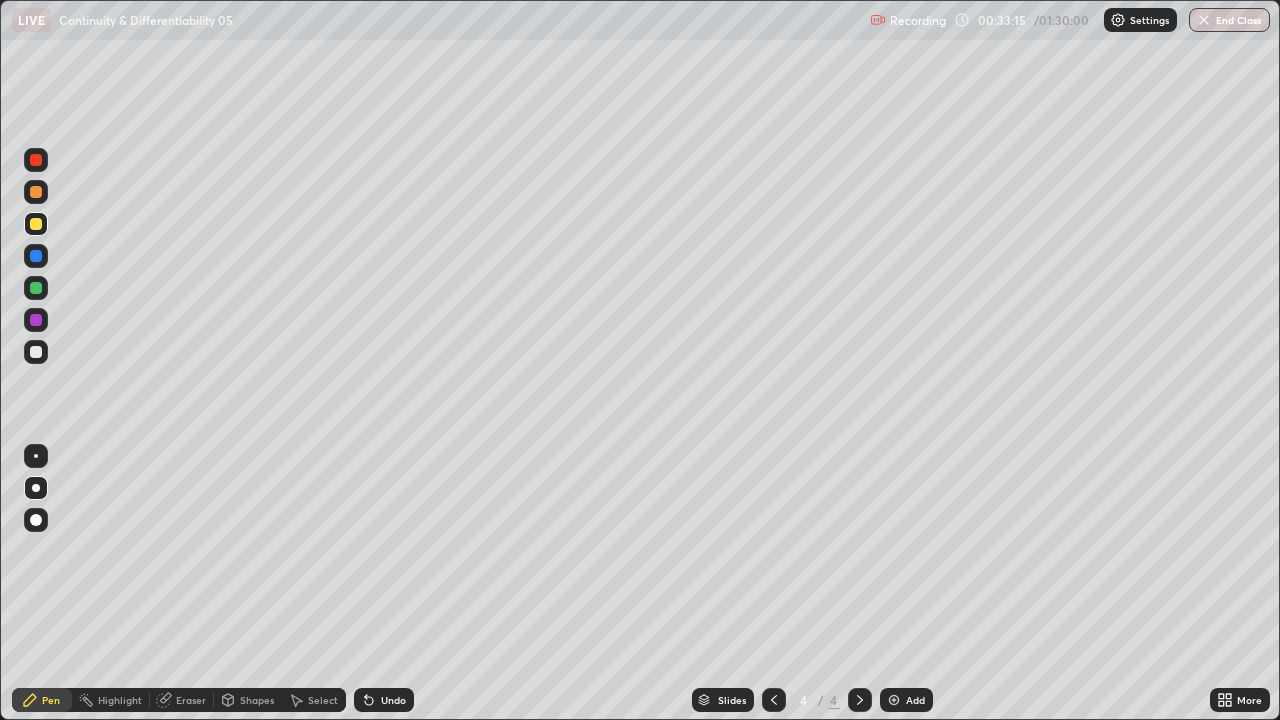 click on "Slides 4 / 4 Add" at bounding box center (812, 700) 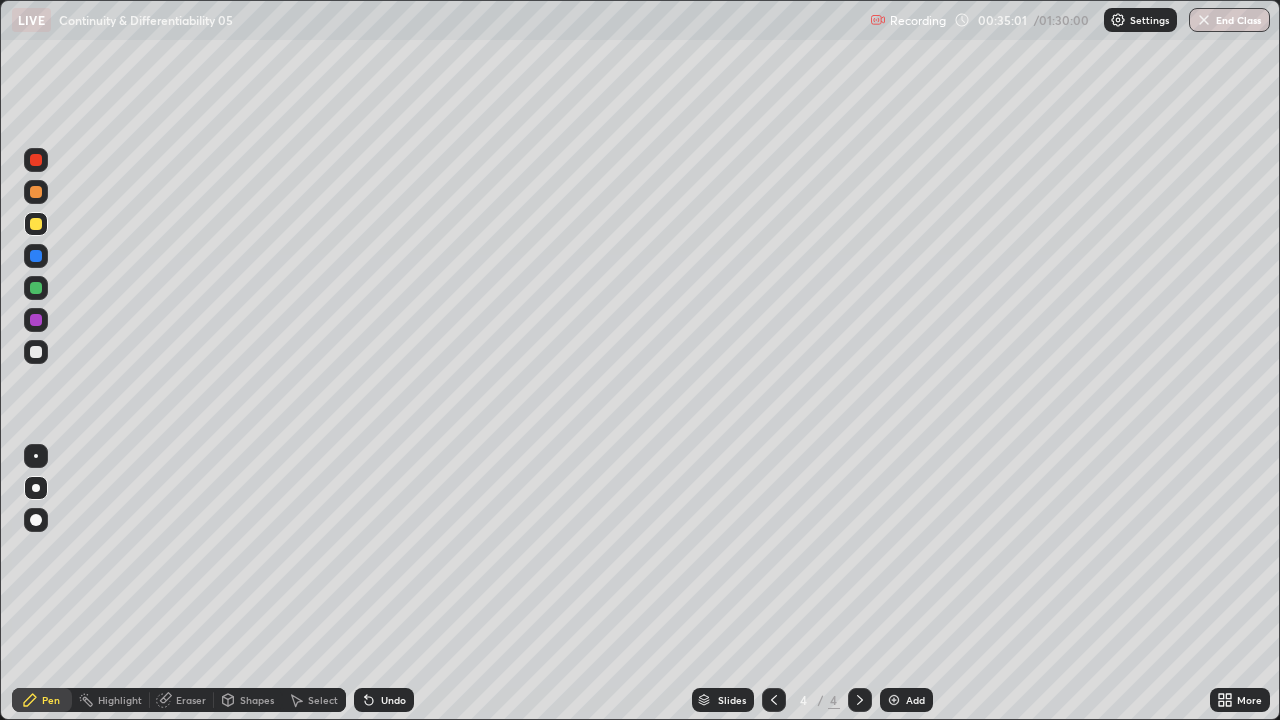 click on "Add" at bounding box center [915, 700] 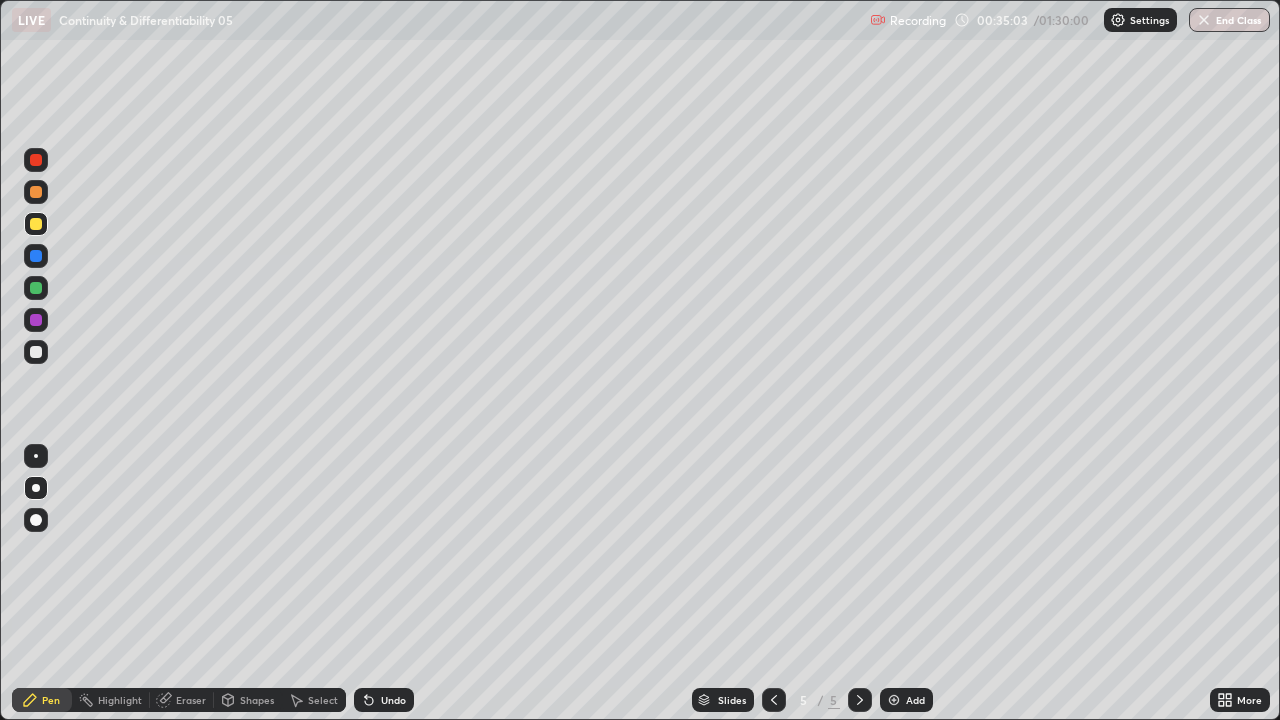 click at bounding box center (36, 352) 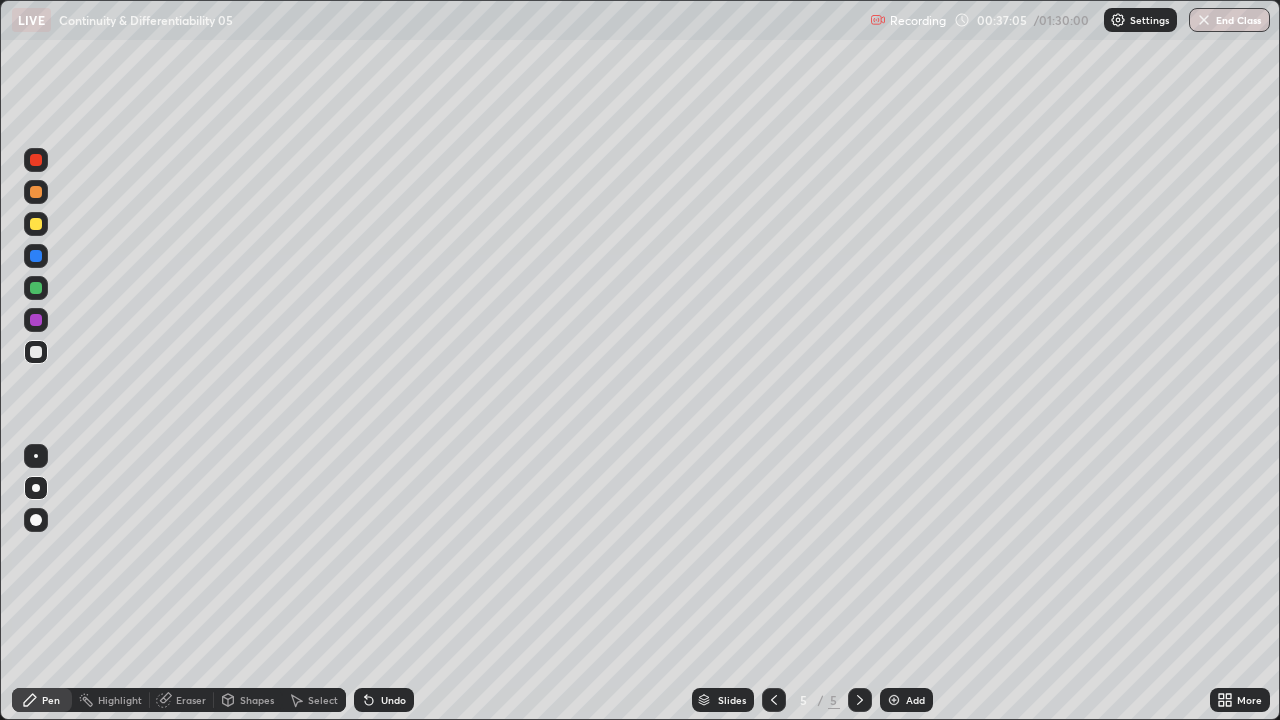 click at bounding box center [36, 224] 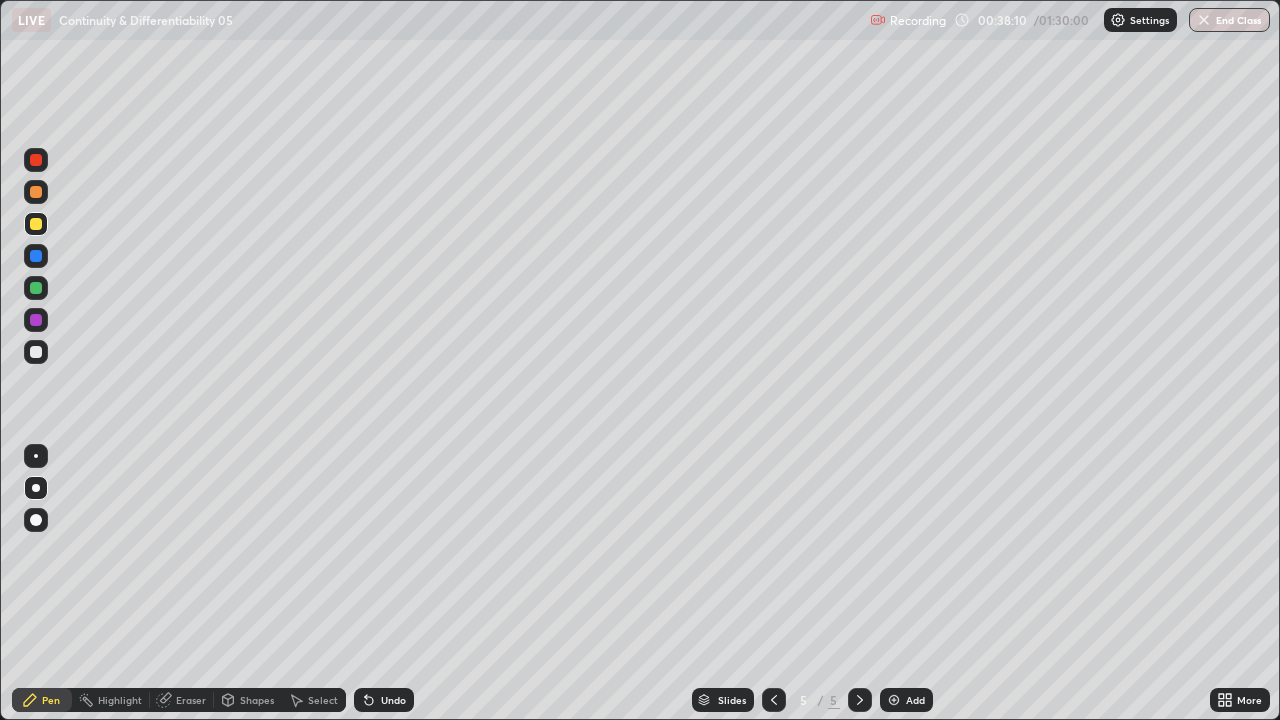 click at bounding box center [36, 352] 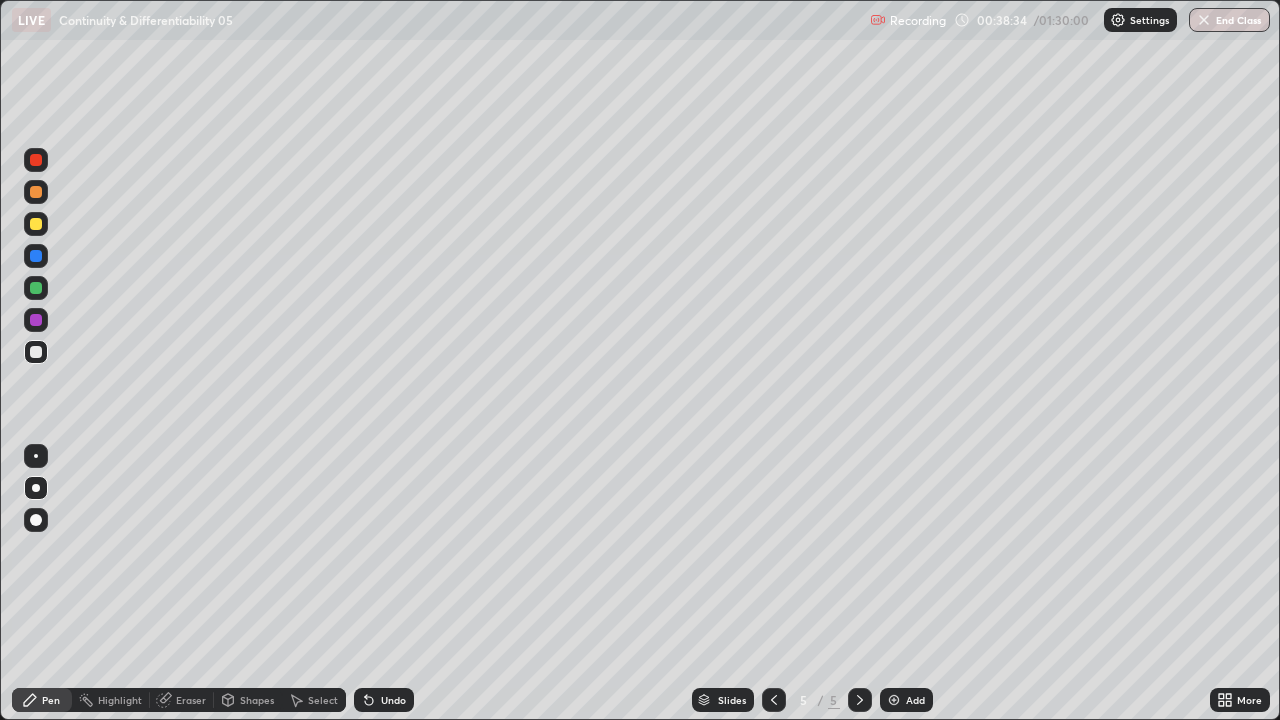 click on "Eraser" at bounding box center (191, 700) 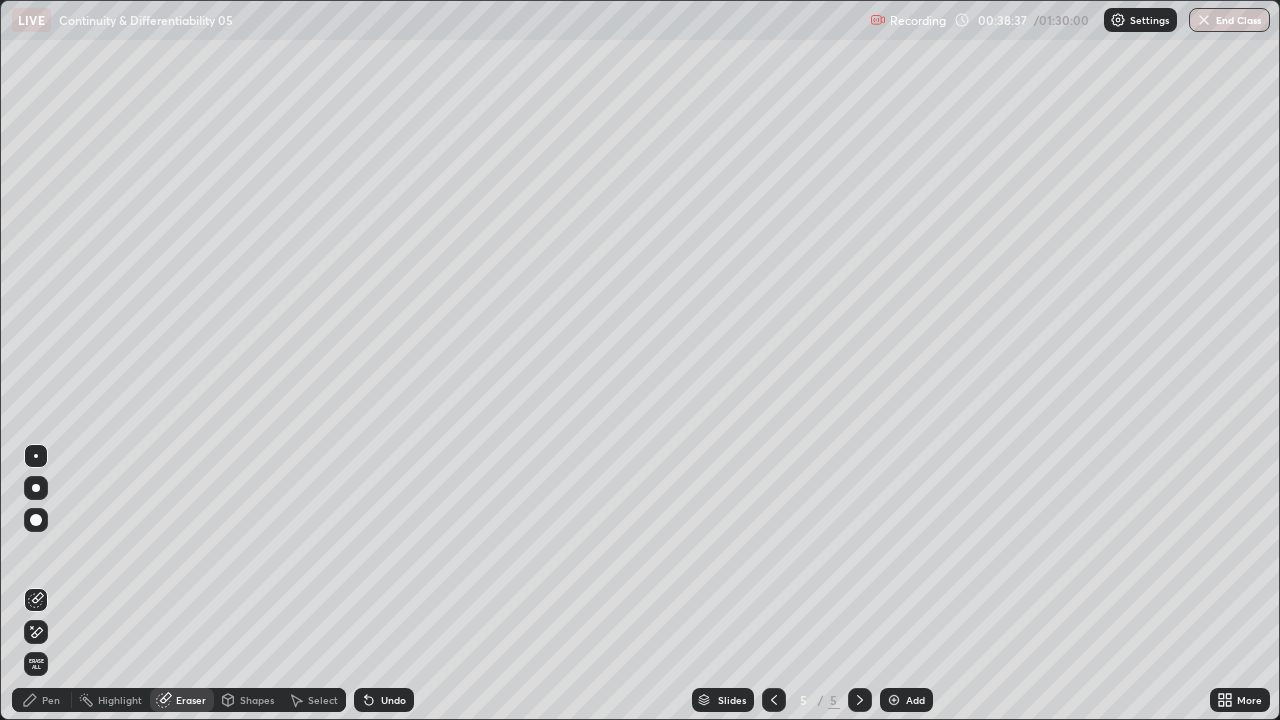 click on "Pen" at bounding box center (51, 700) 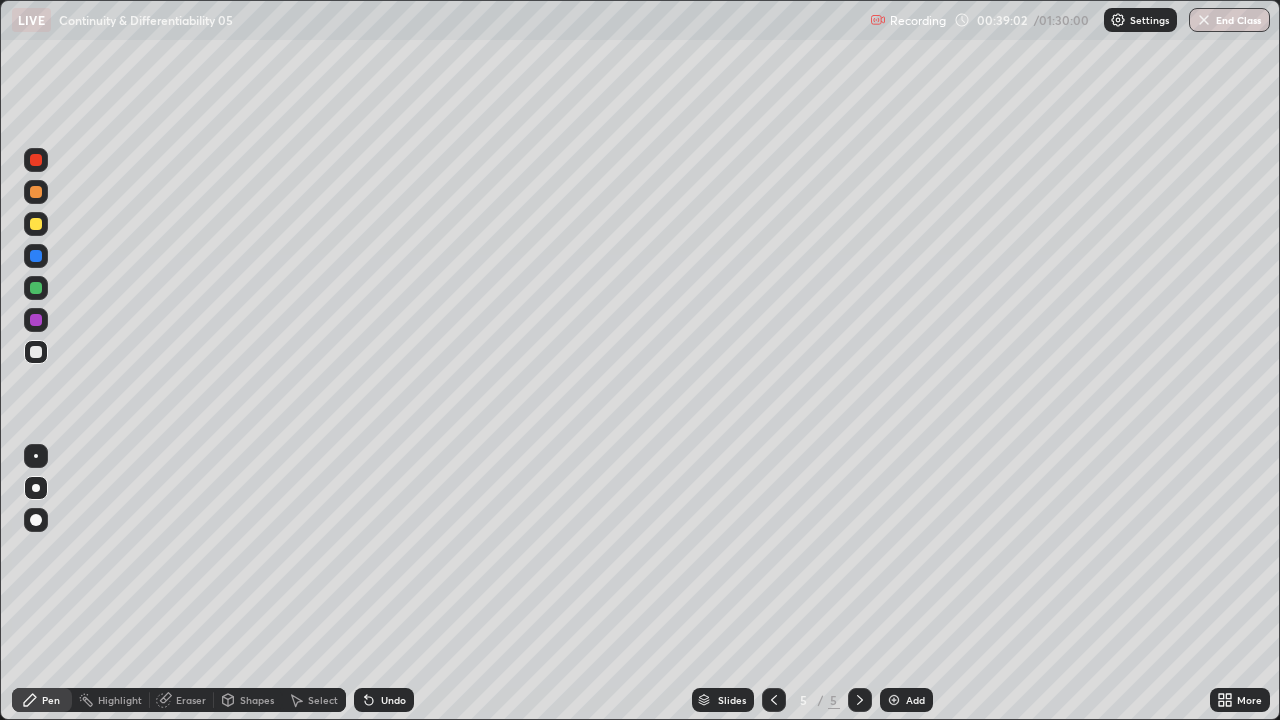 click on "Undo" at bounding box center (393, 700) 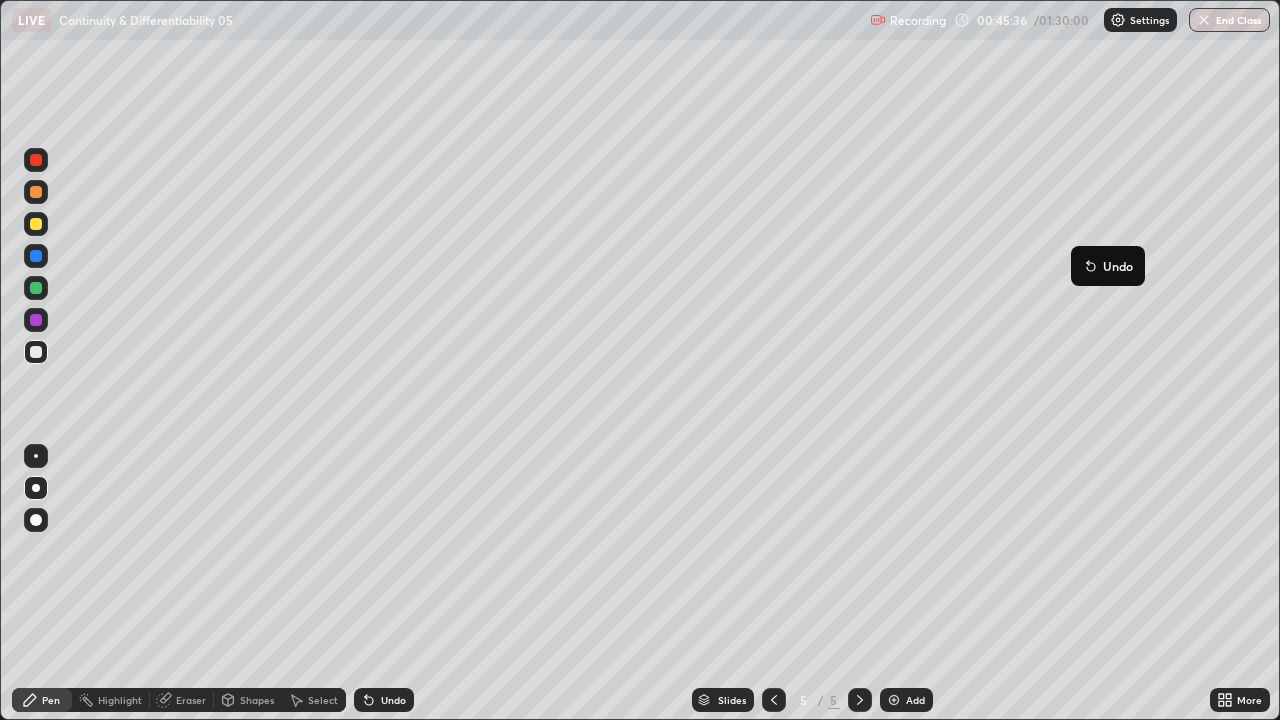 click 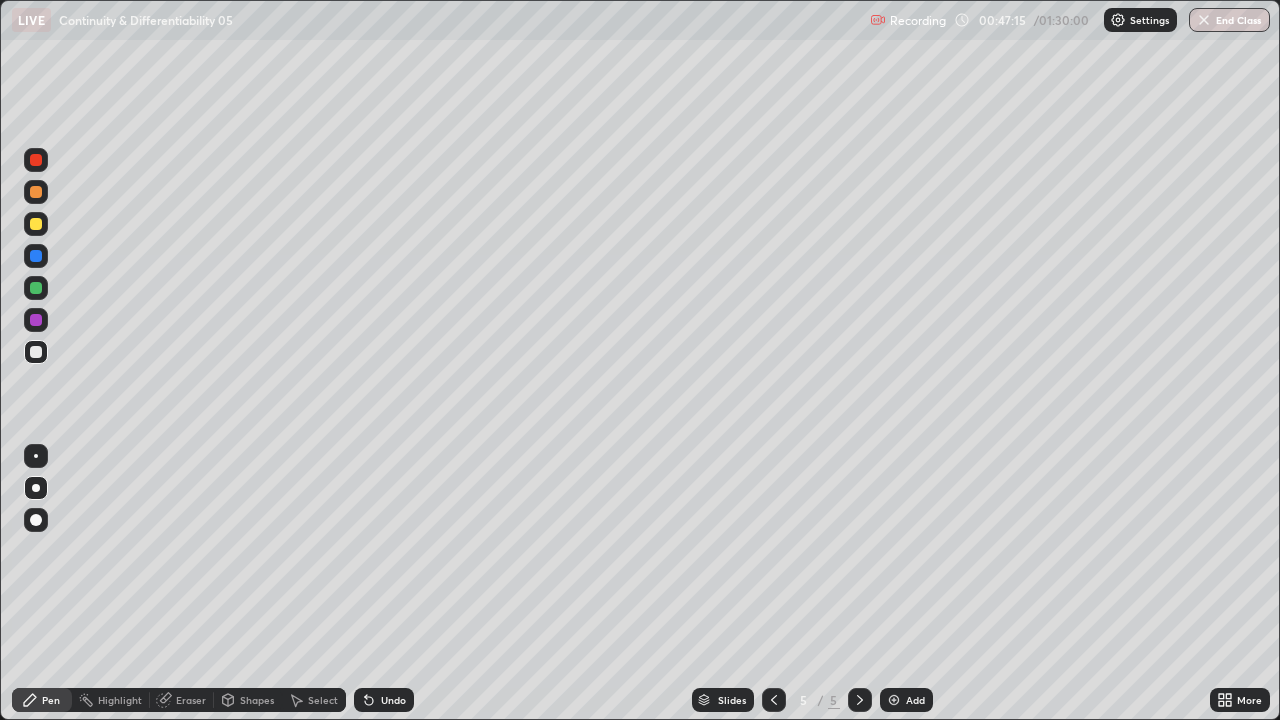 click on "Select" at bounding box center (323, 700) 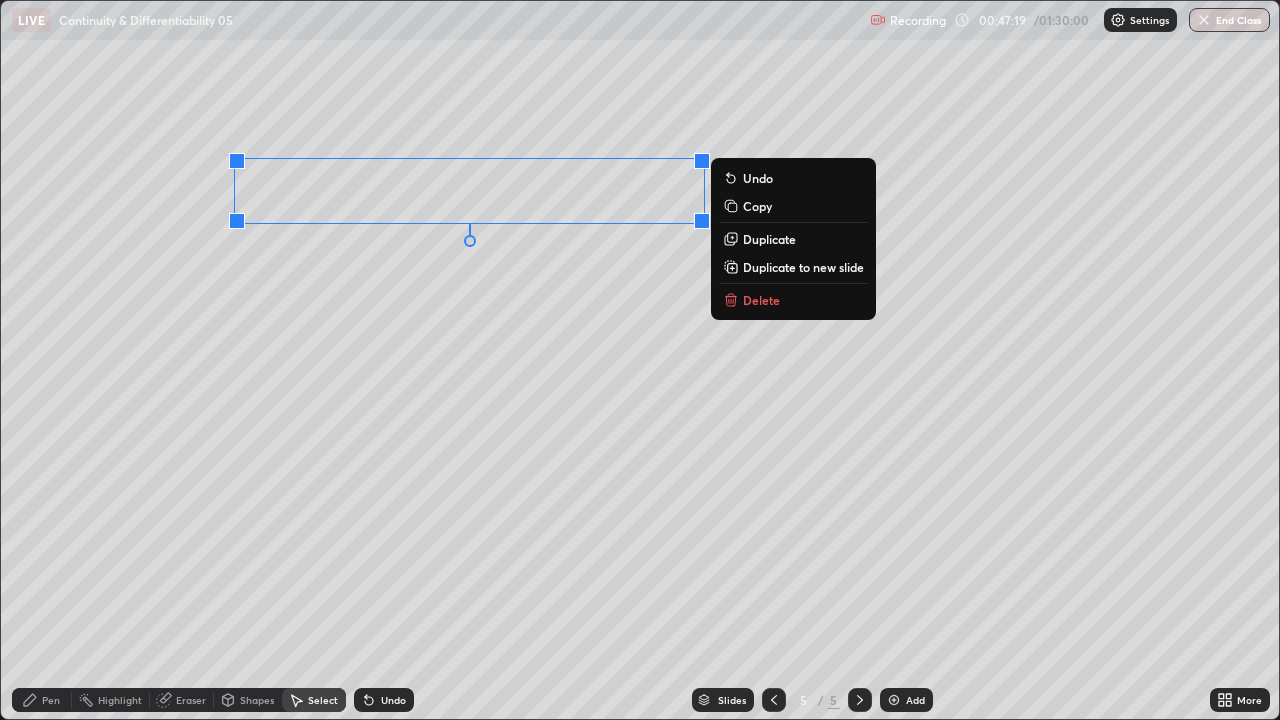 click on "Copy" at bounding box center (793, 206) 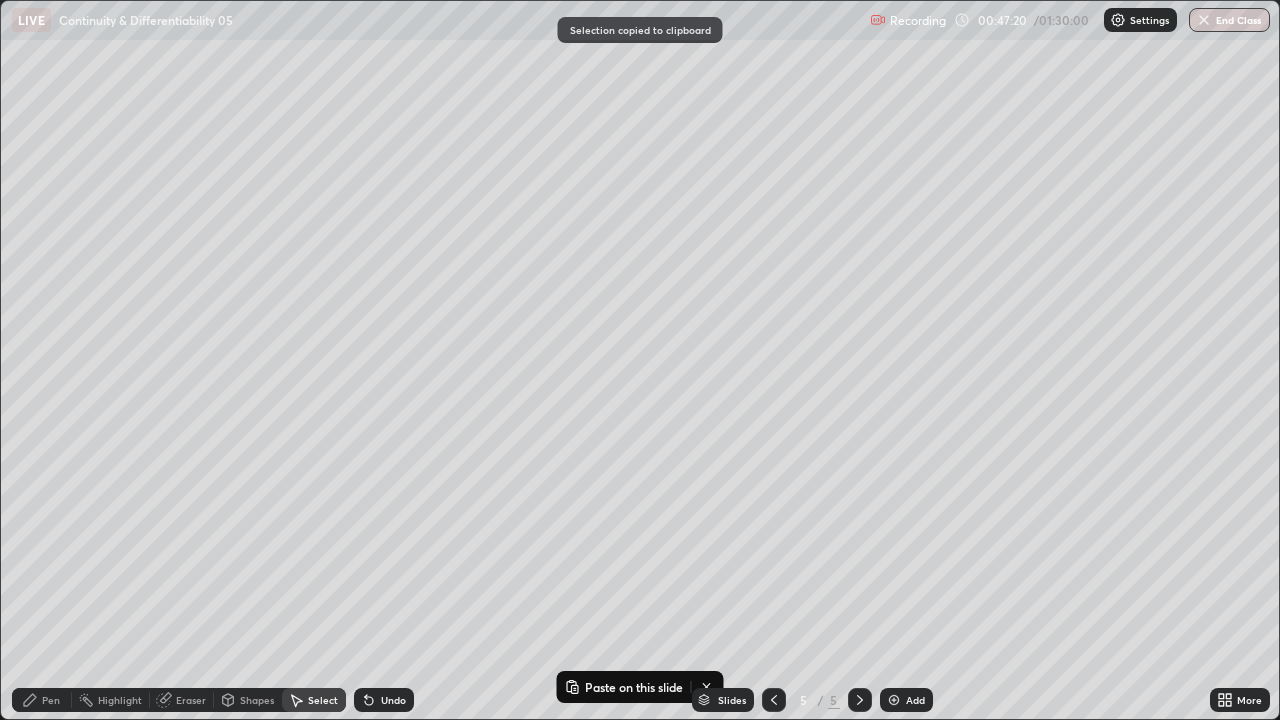 click on "Add" at bounding box center (915, 700) 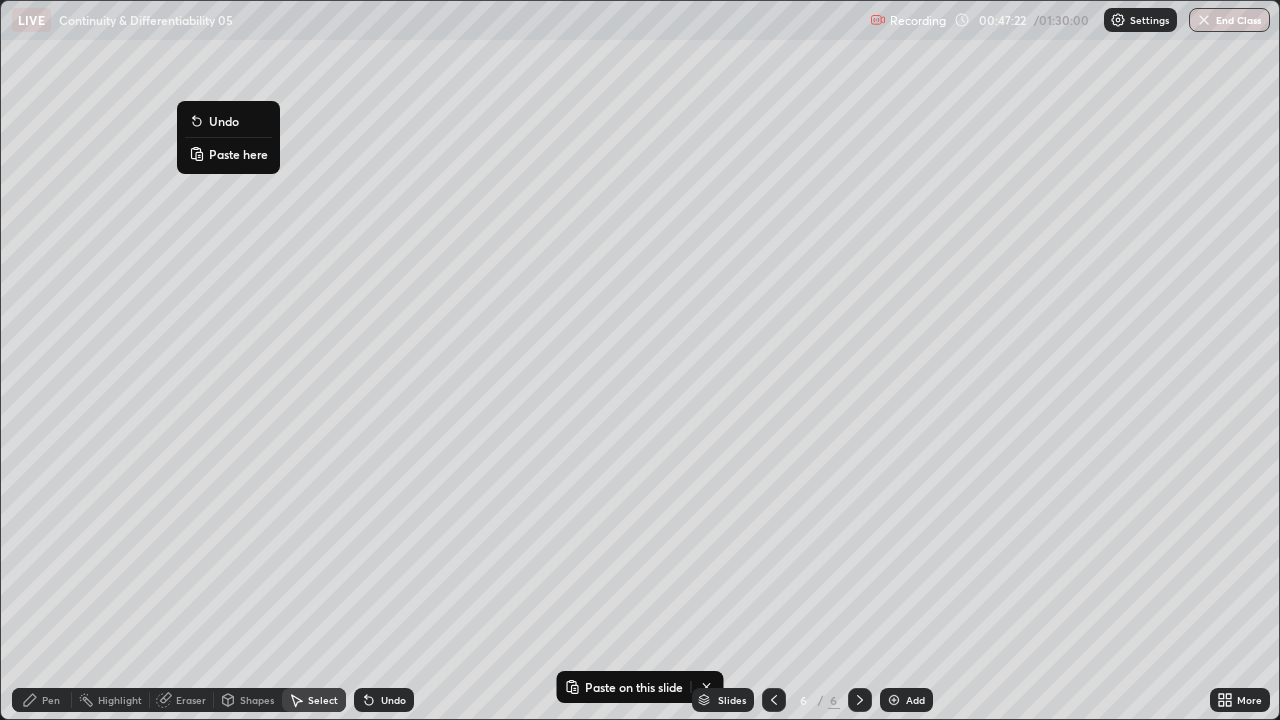 click on "Paste here" at bounding box center [238, 154] 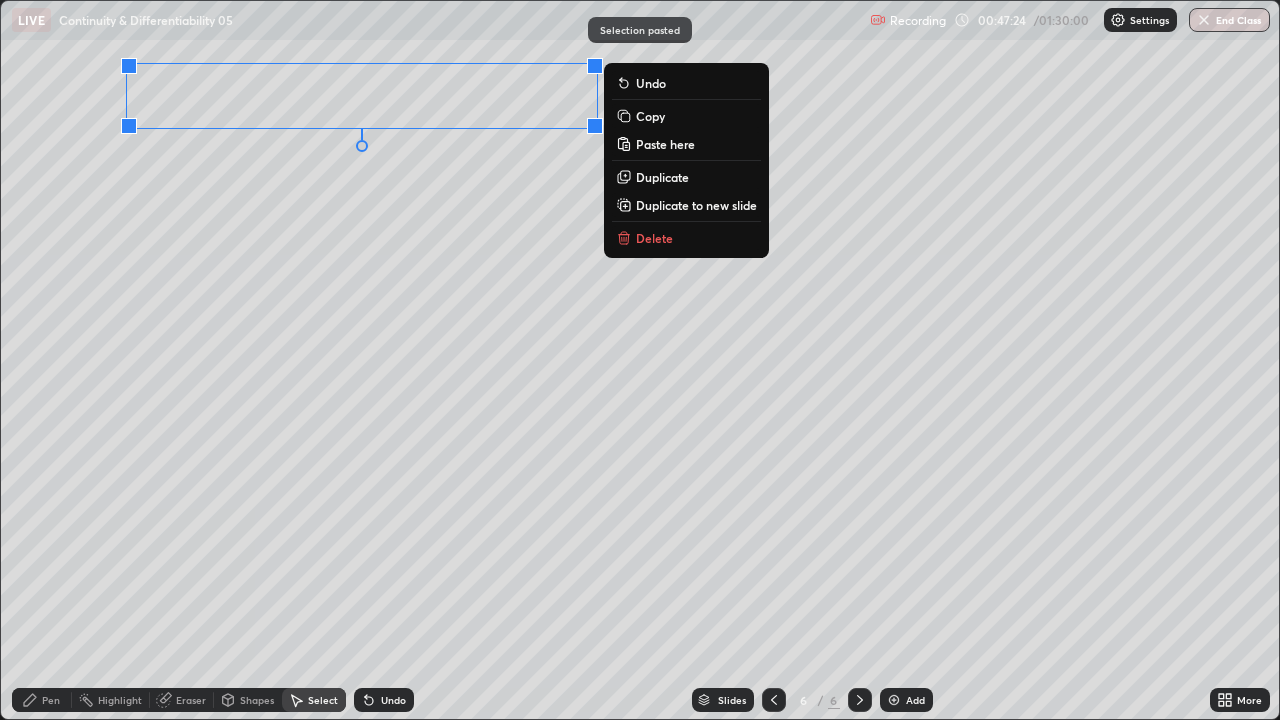 click on "0 ° Undo Copy Paste here Duplicate Duplicate to new slide Delete" at bounding box center [640, 360] 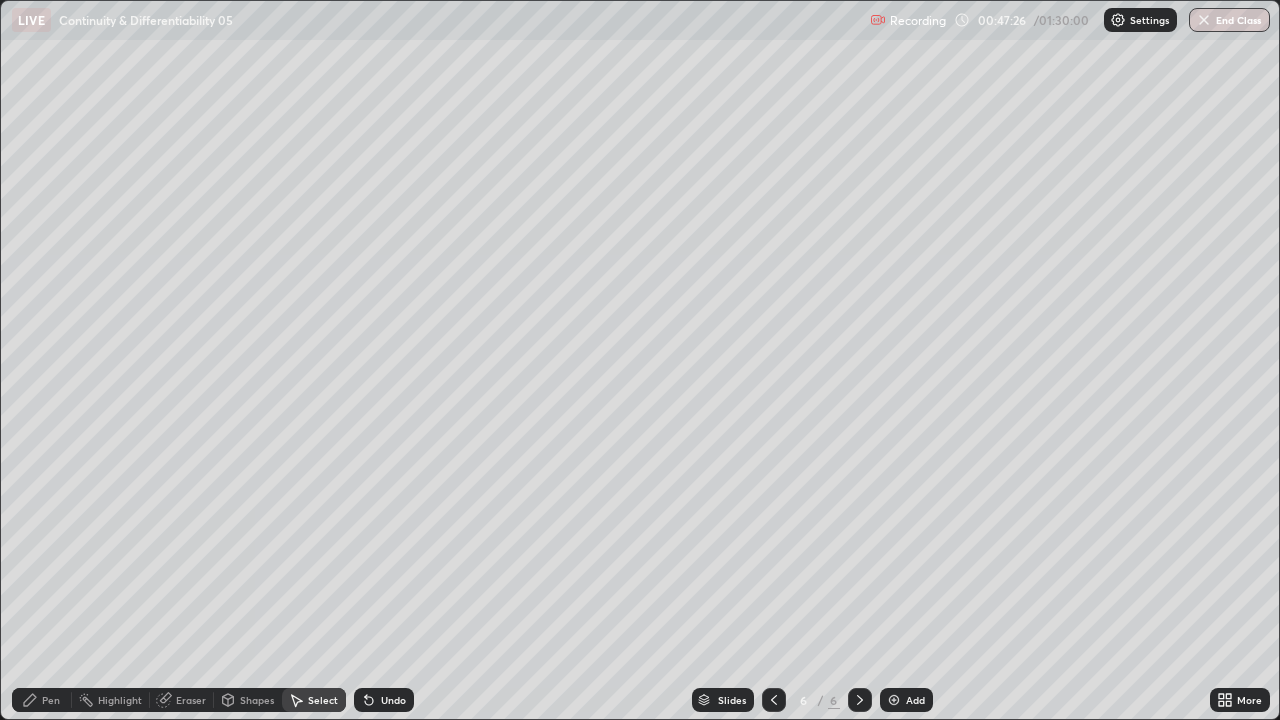 click on "Pen" at bounding box center [51, 700] 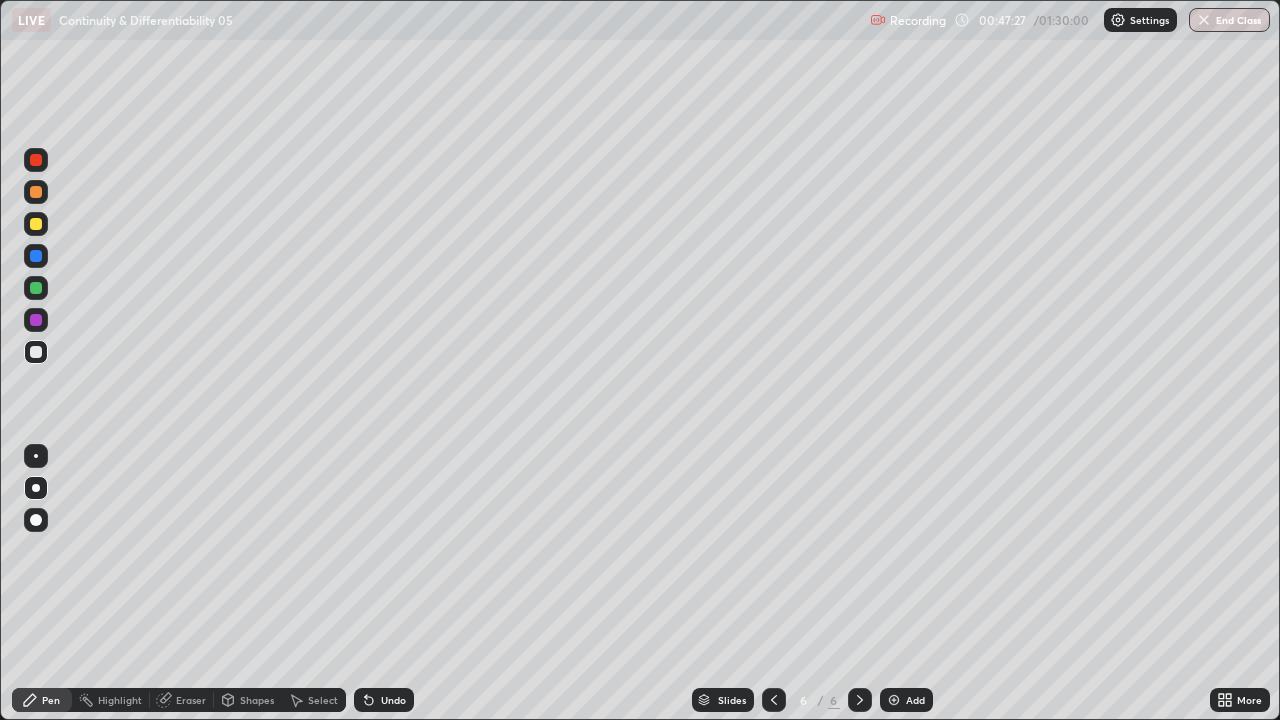 click at bounding box center (36, 224) 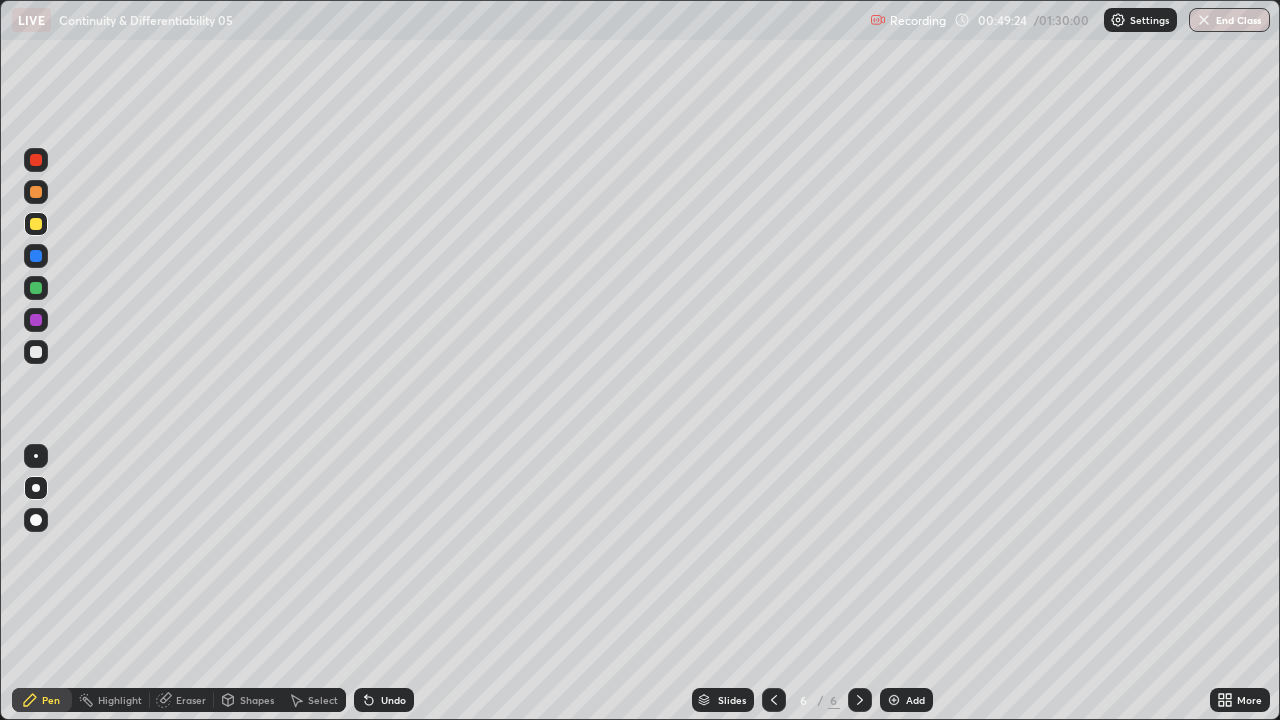 click at bounding box center [36, 352] 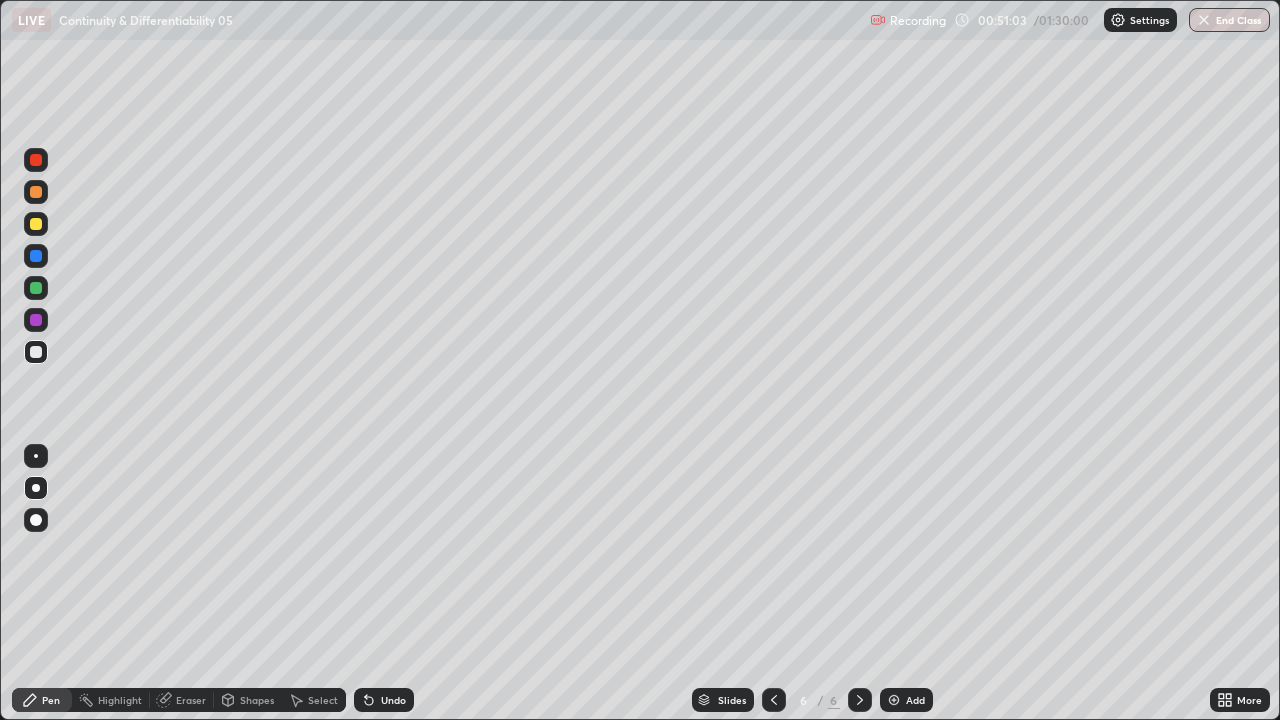 click at bounding box center (36, 224) 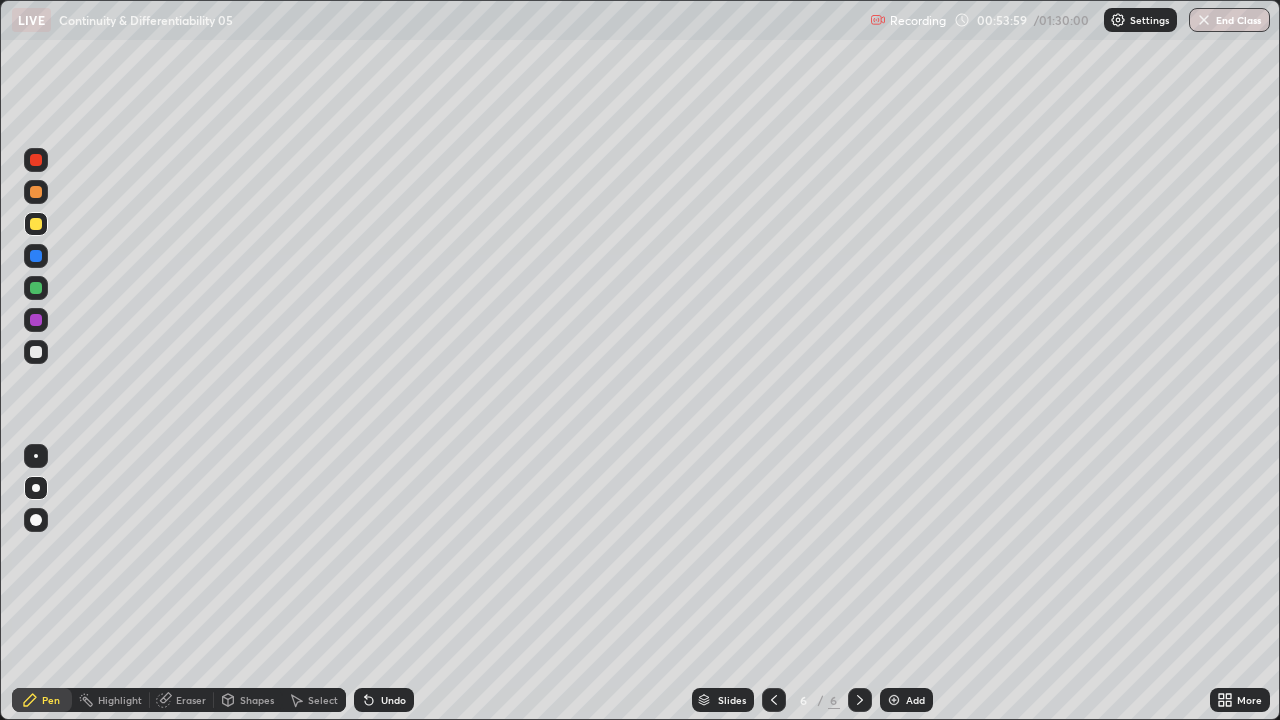 click on "Undo" at bounding box center (393, 700) 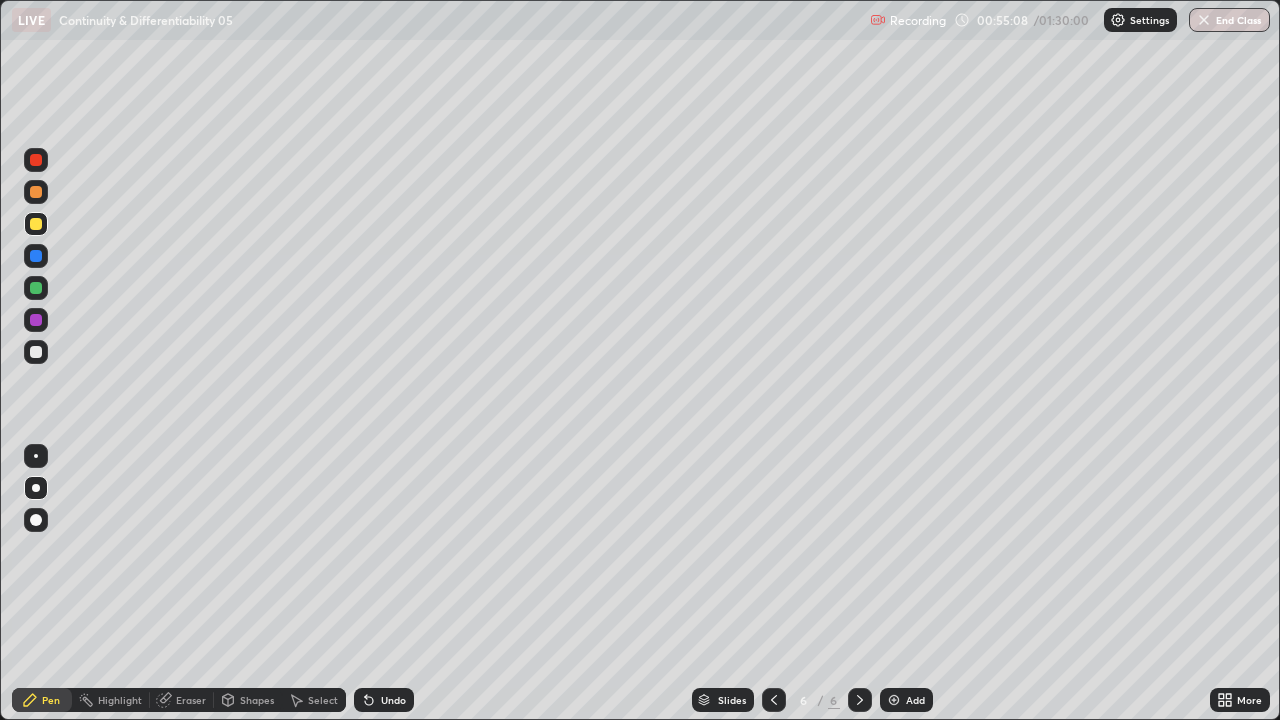 click on "Undo" at bounding box center [393, 700] 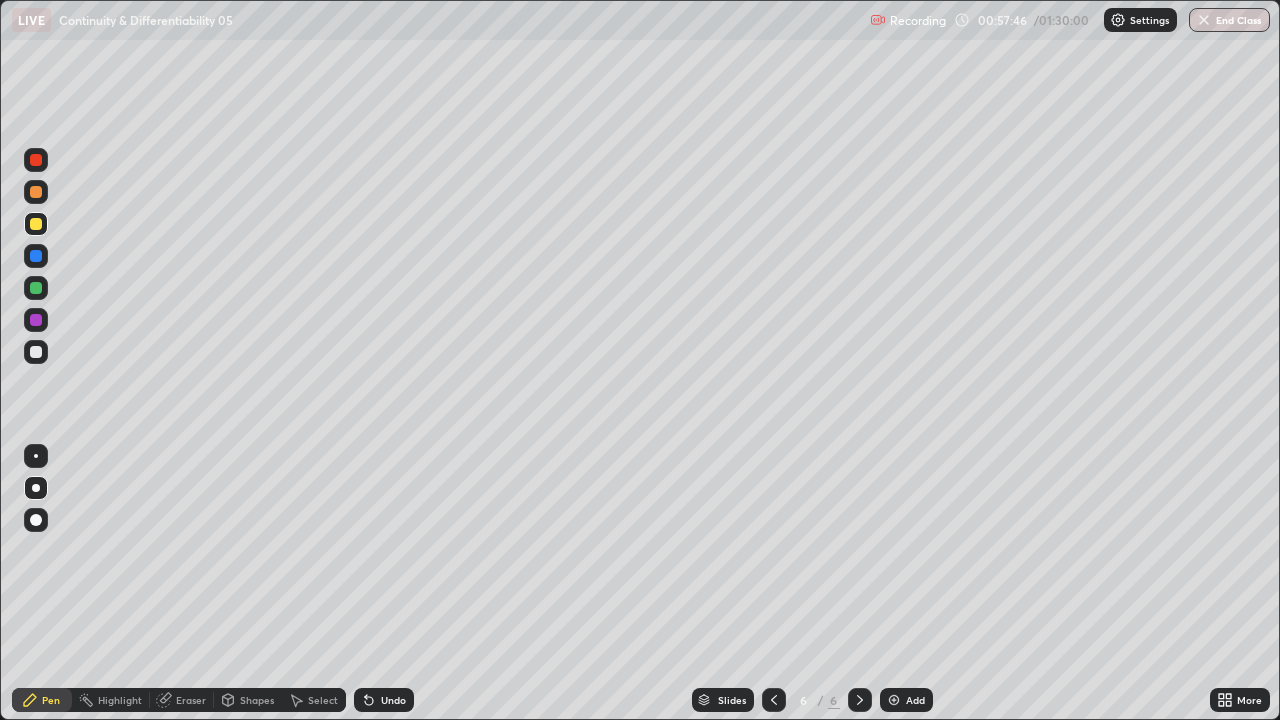 click on "Eraser" at bounding box center [182, 700] 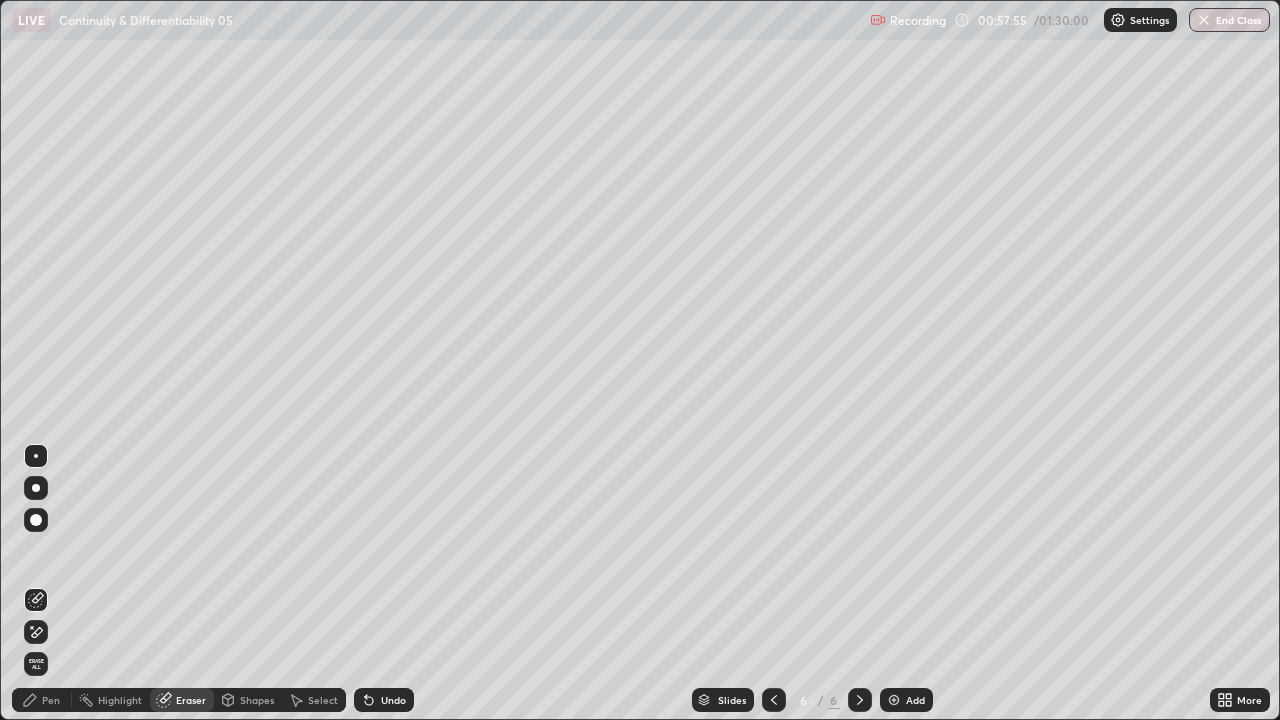 click on "Pen" at bounding box center (42, 700) 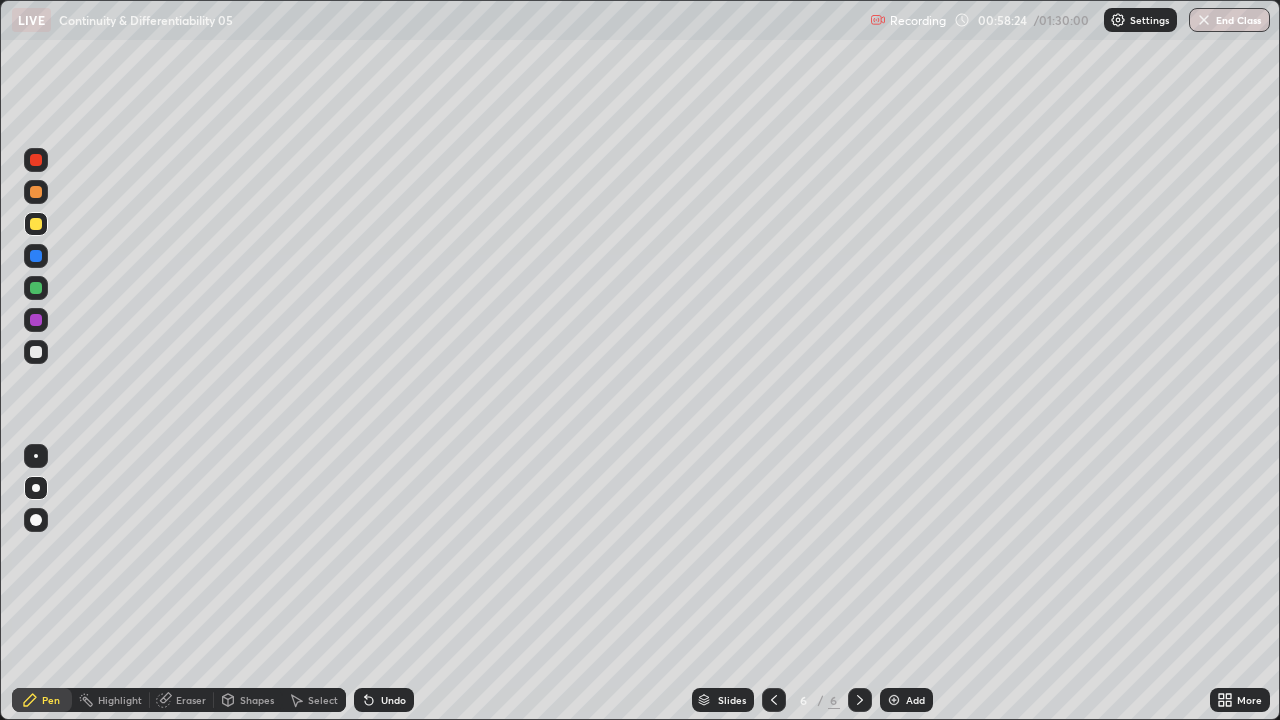 click on "Add" at bounding box center [915, 700] 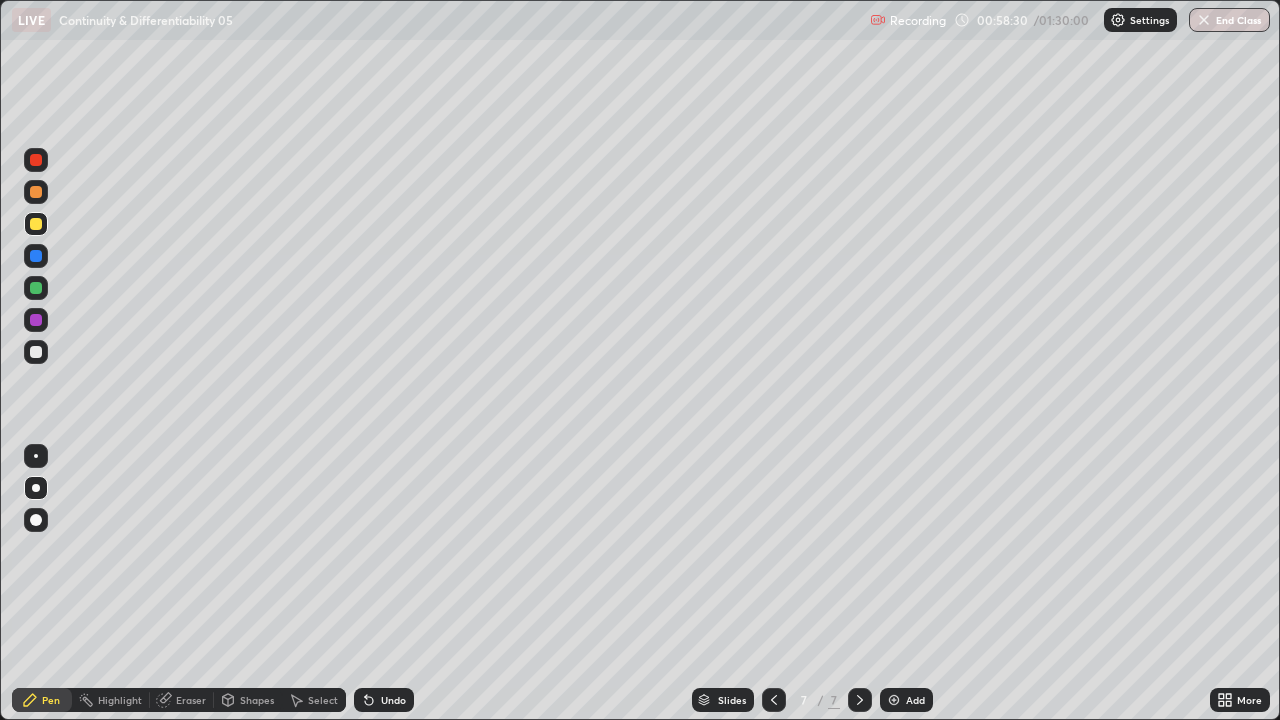 click at bounding box center [36, 352] 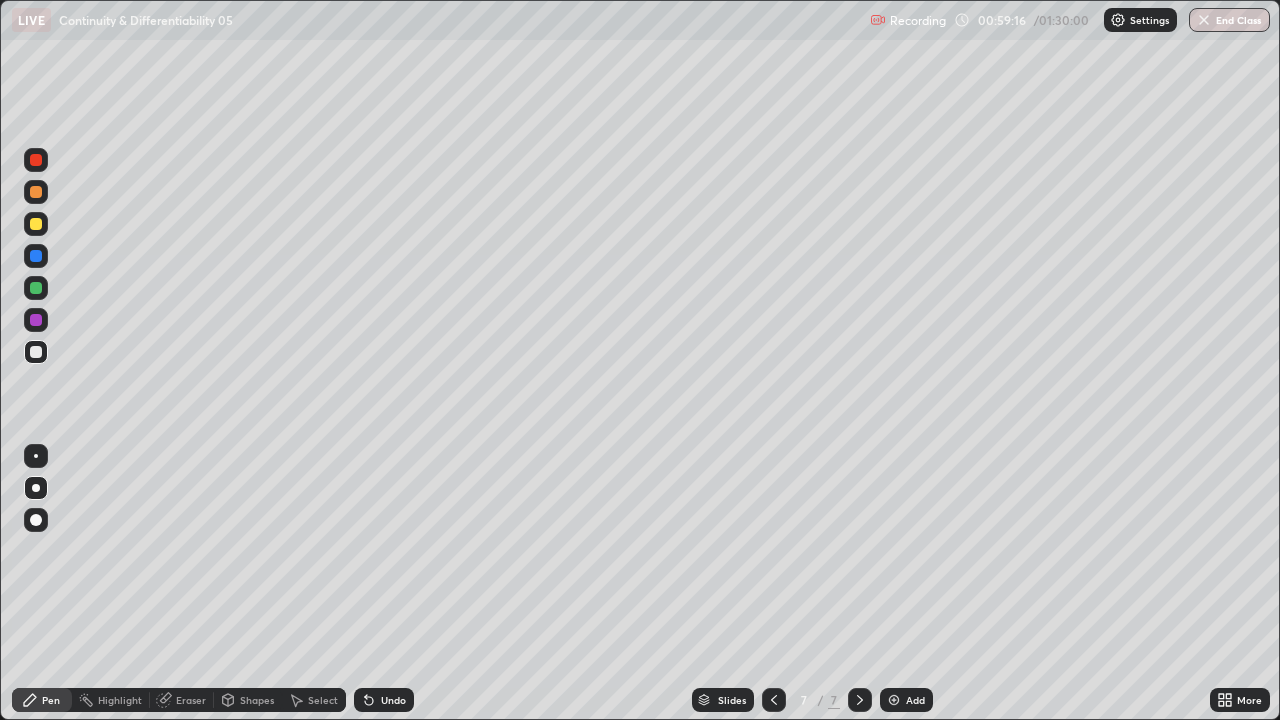click 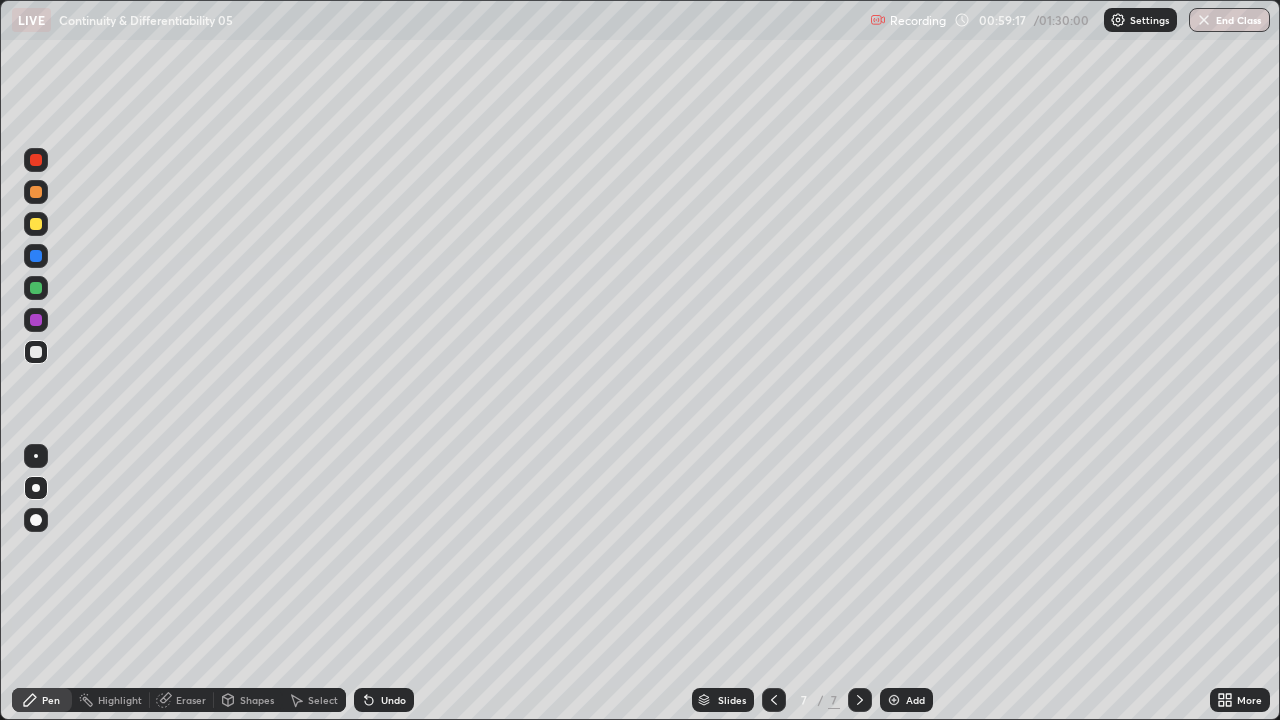 click on "Undo" at bounding box center (393, 700) 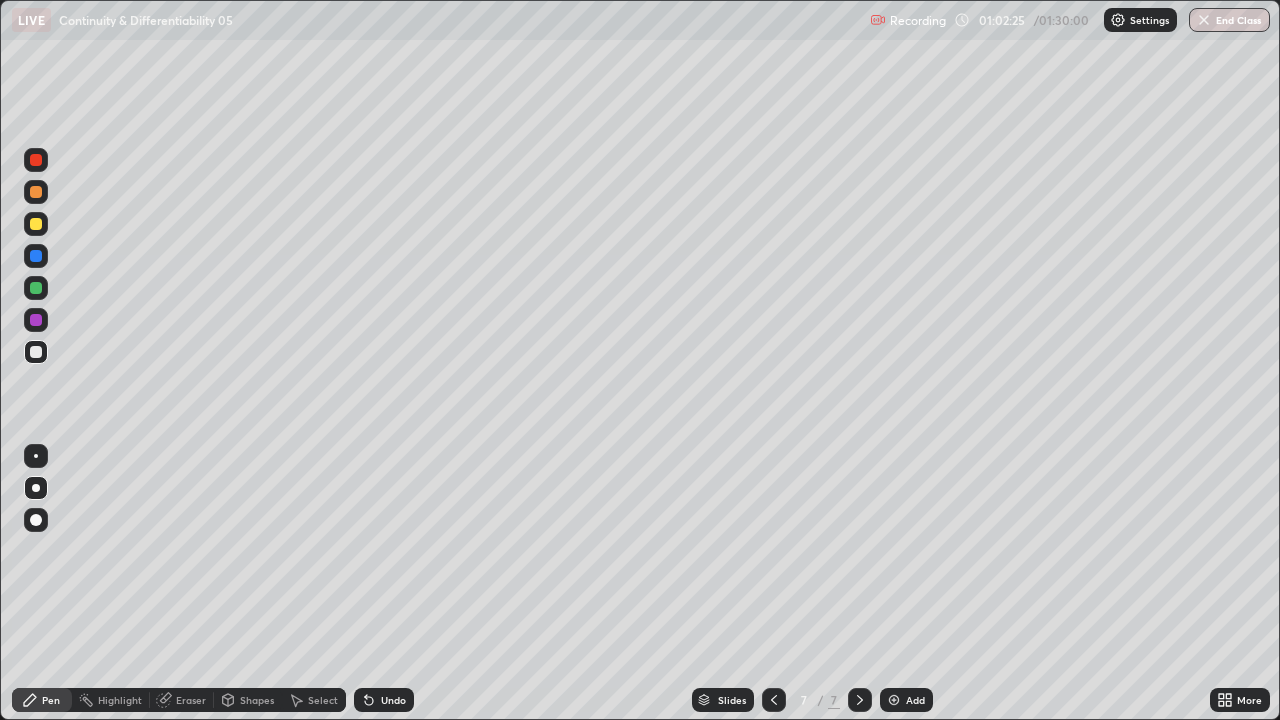 click at bounding box center [36, 224] 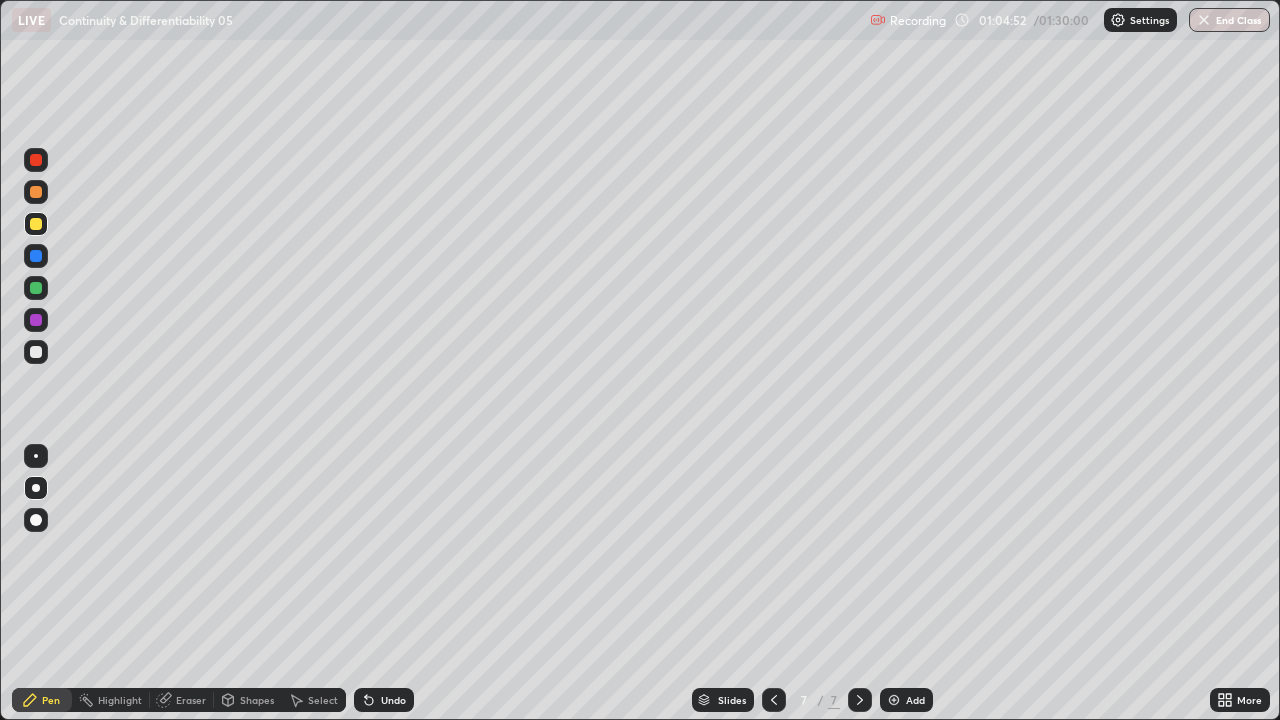 click 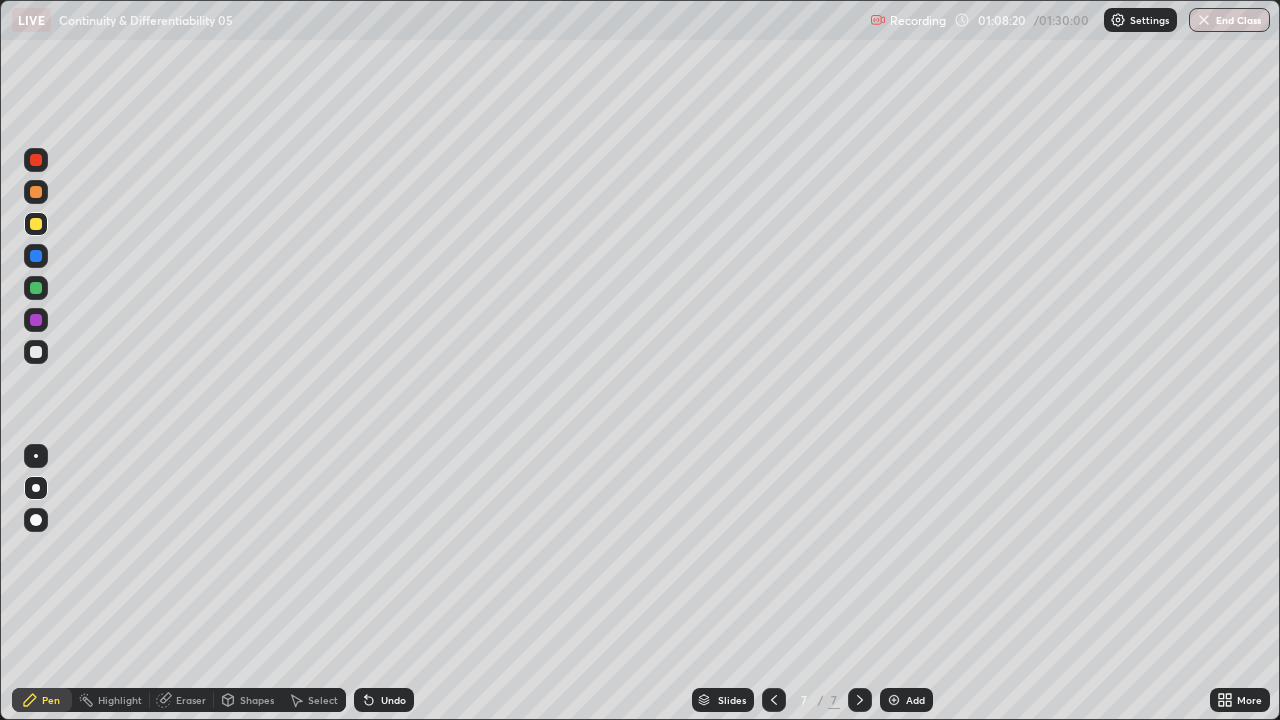 click on "Eraser" at bounding box center (191, 700) 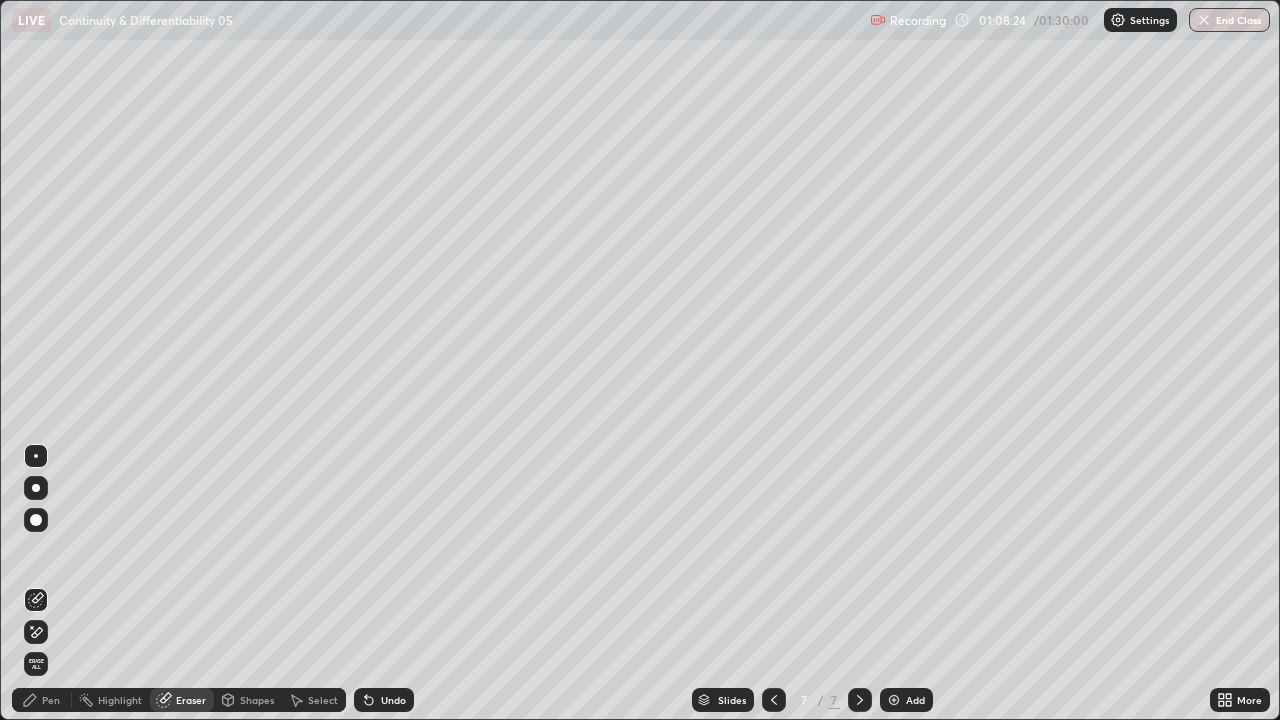 click on "Pen" at bounding box center [51, 700] 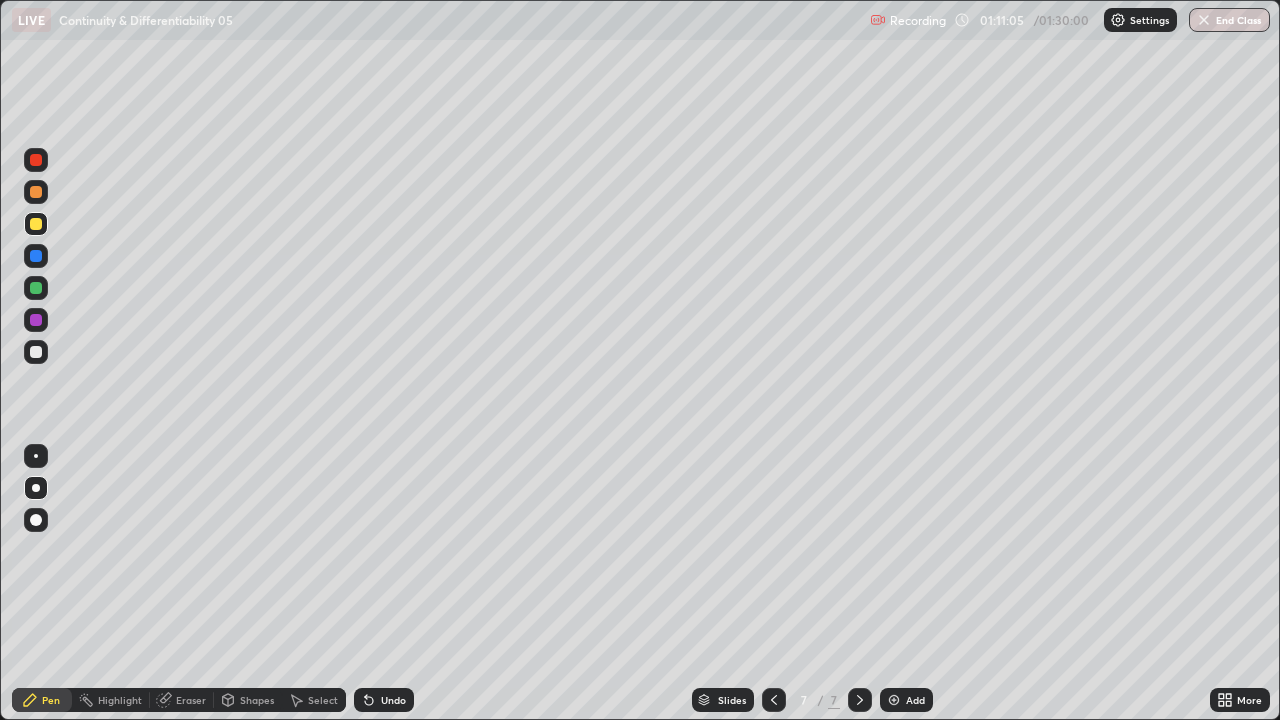 click on "Undo" at bounding box center [393, 700] 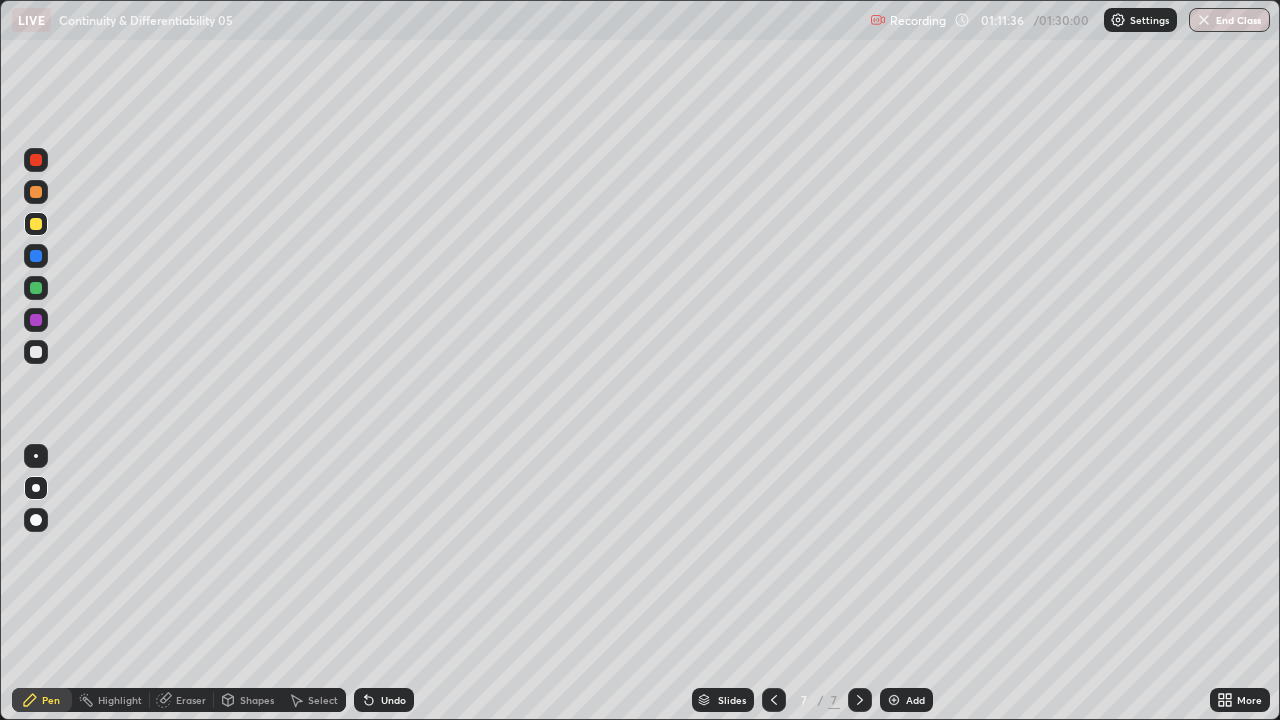 click 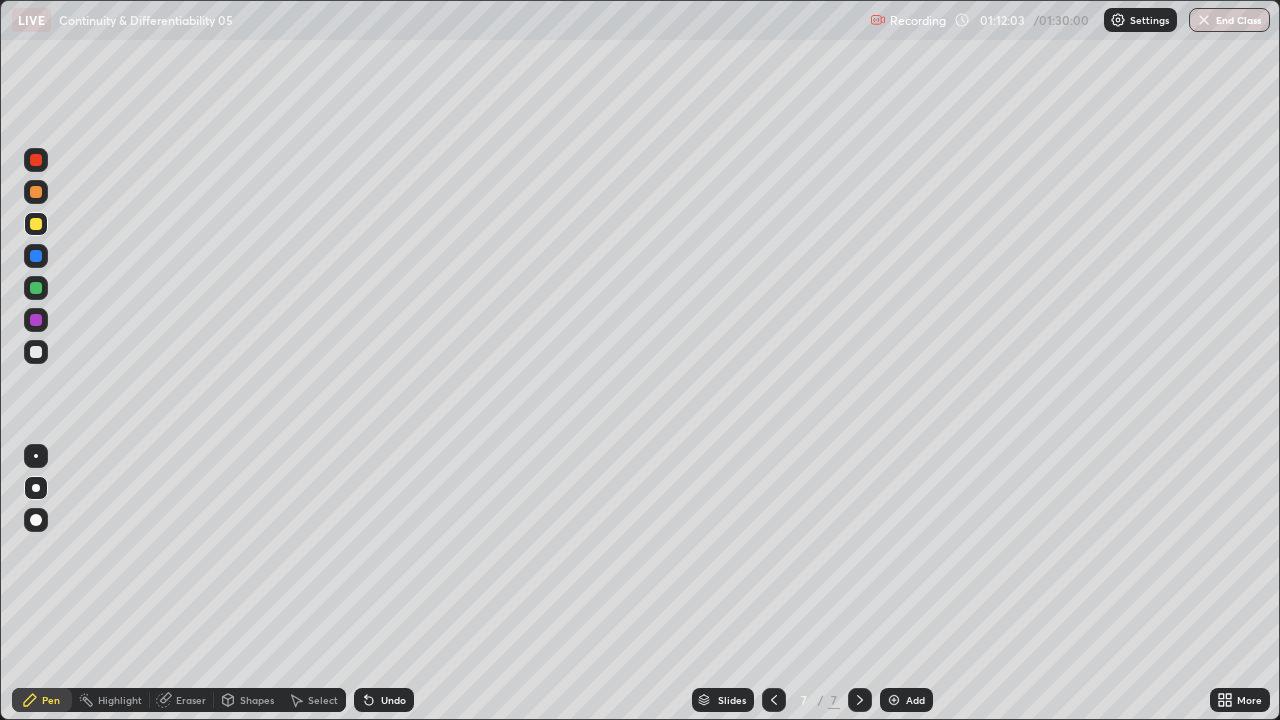 click at bounding box center (36, 352) 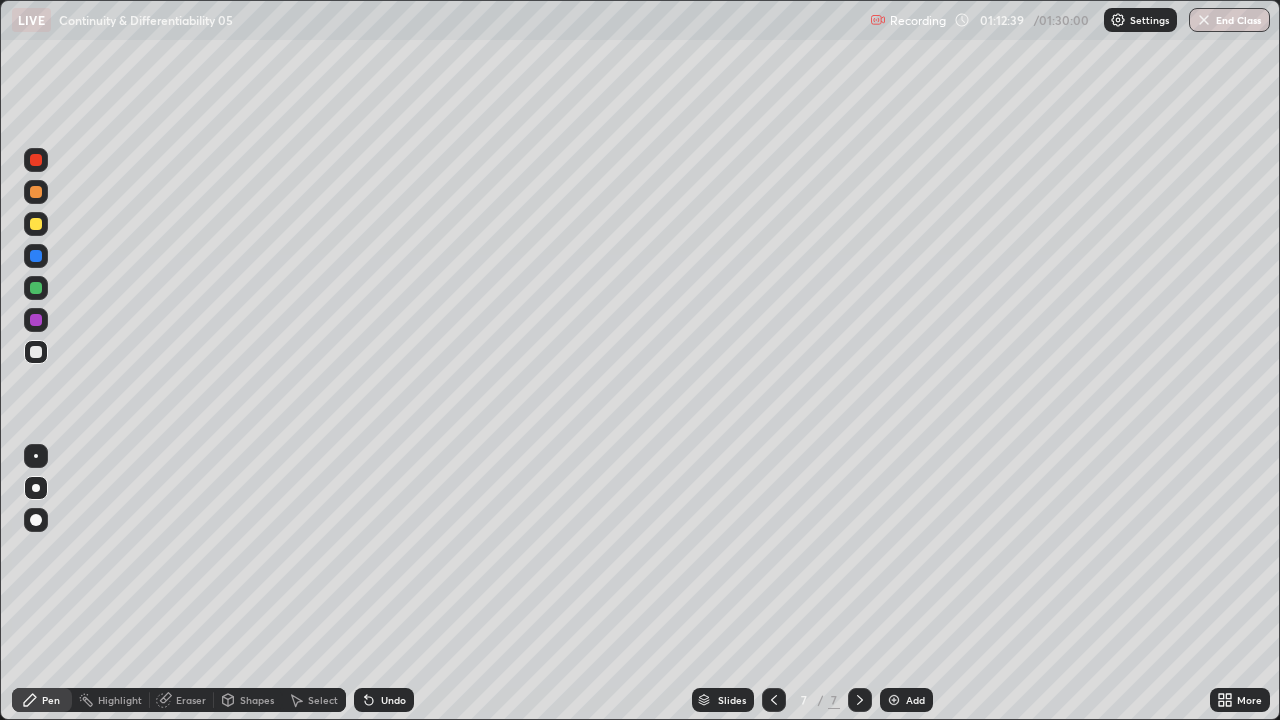 click on "Undo" at bounding box center [384, 700] 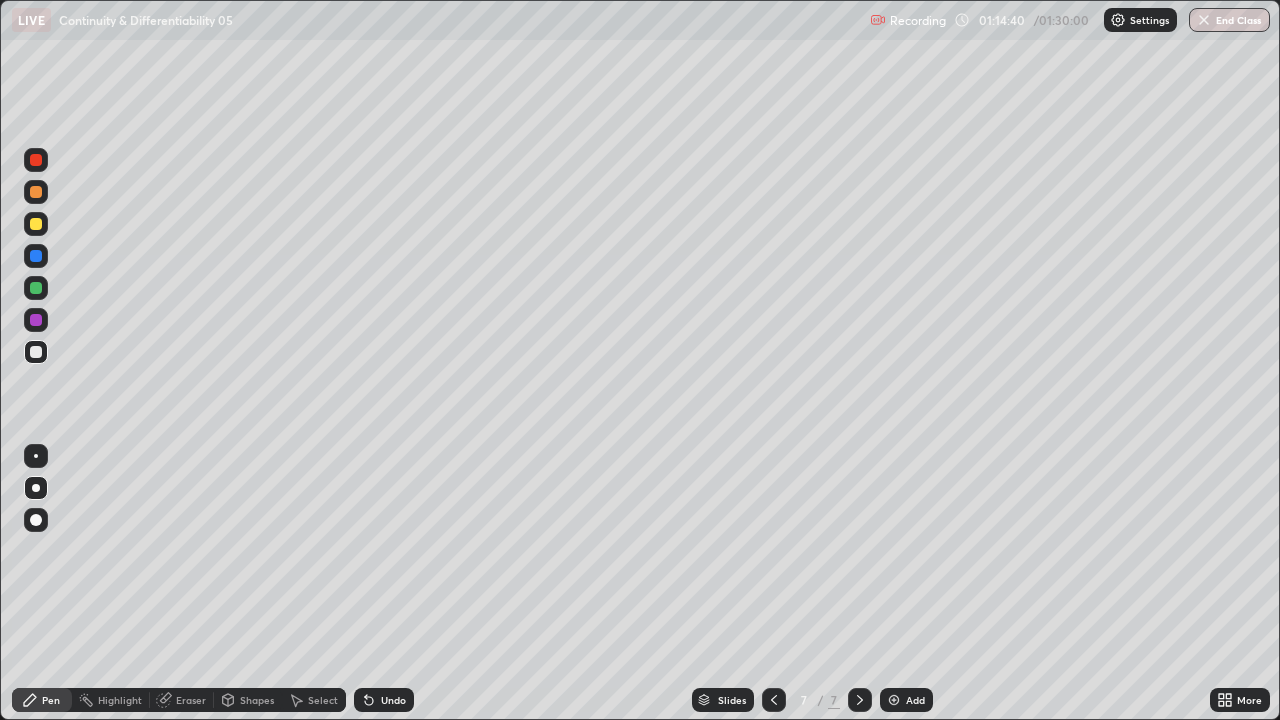 click on "Eraser" at bounding box center [191, 700] 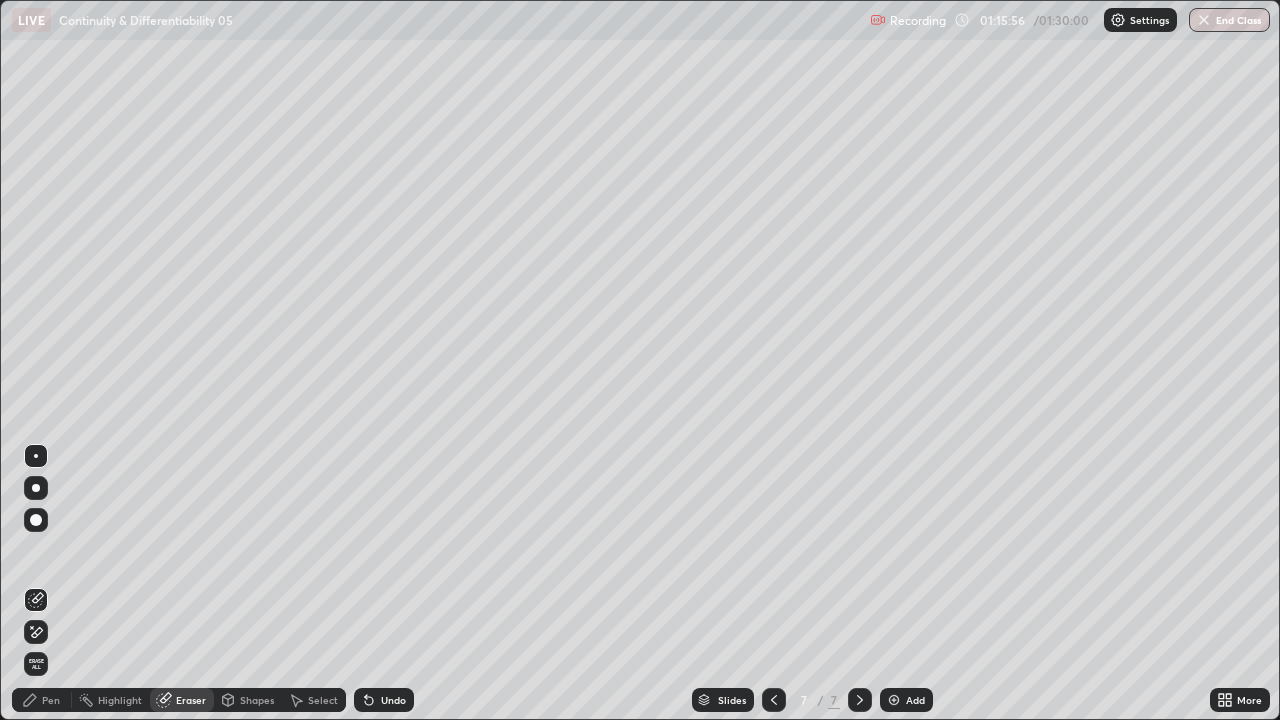 click on "Pen" at bounding box center [51, 700] 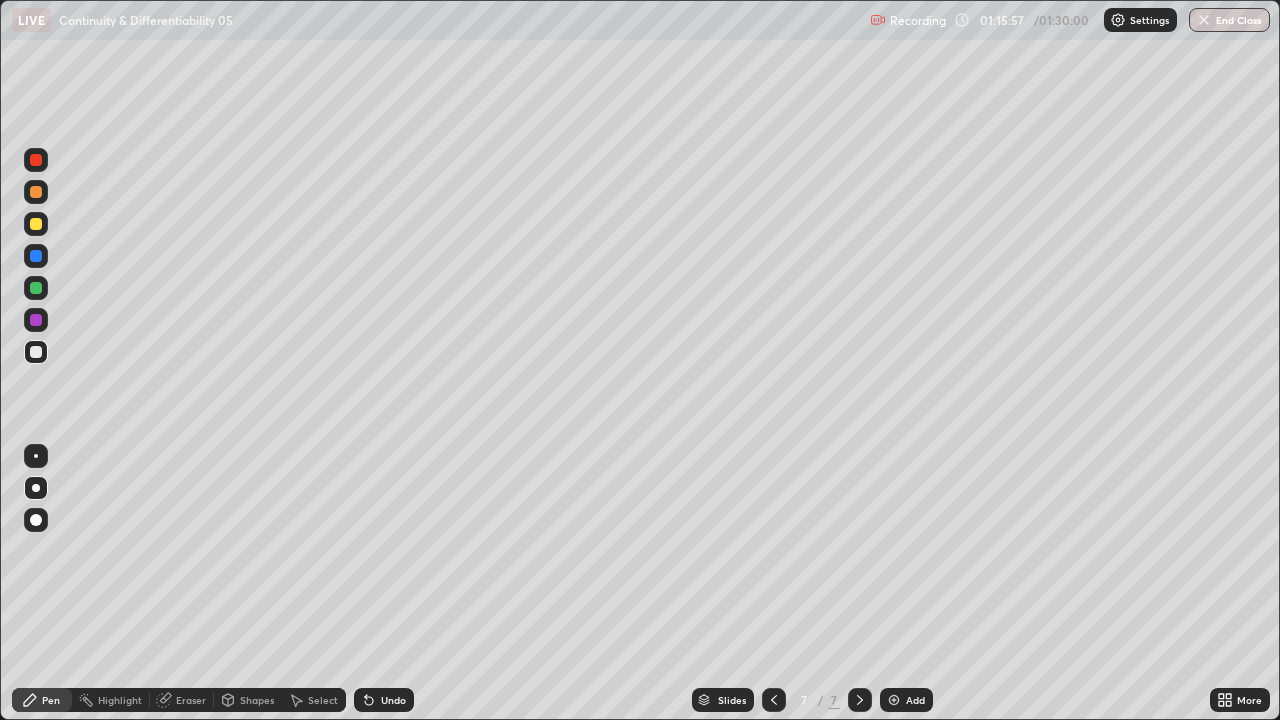 click at bounding box center [36, 288] 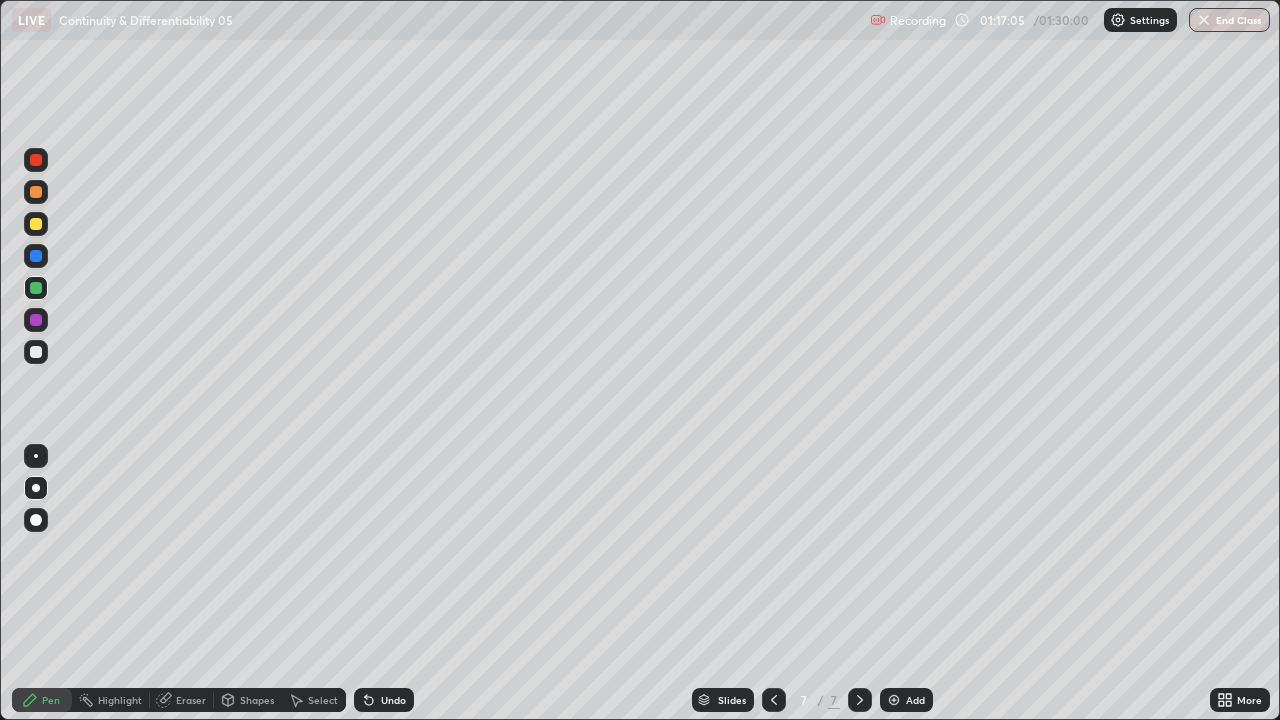 click on "Add" at bounding box center (915, 700) 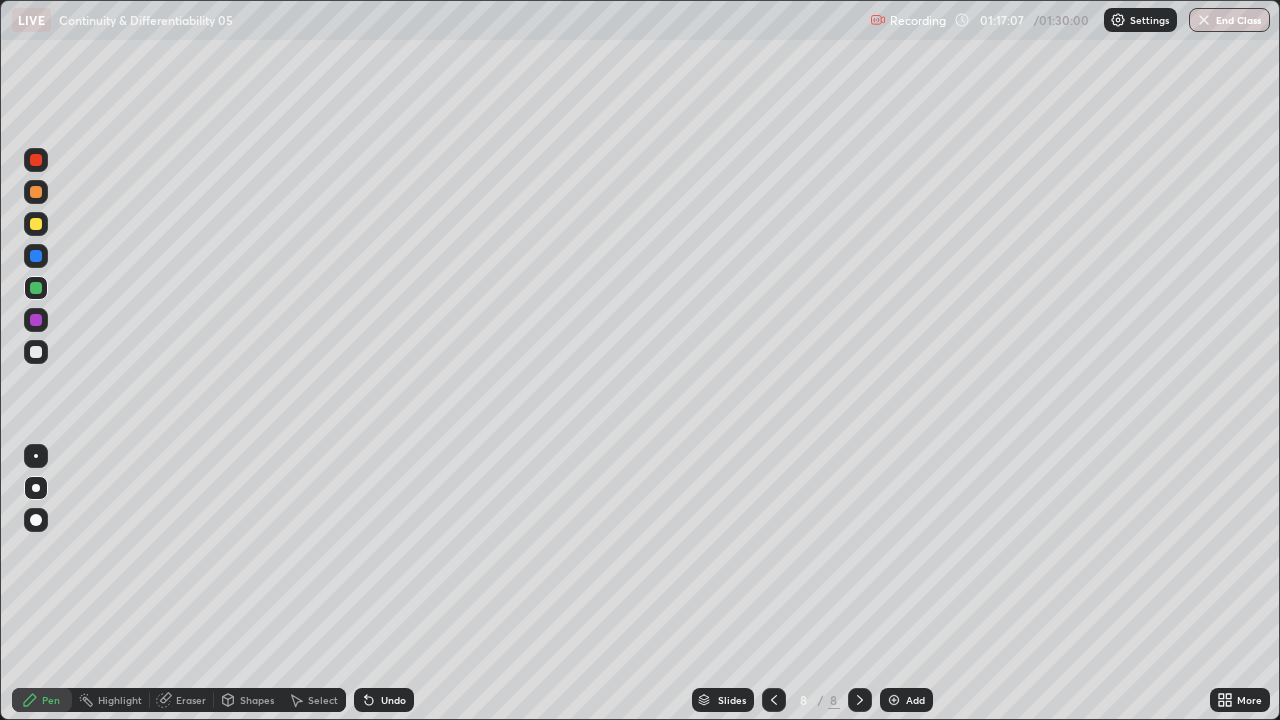 click at bounding box center [36, 352] 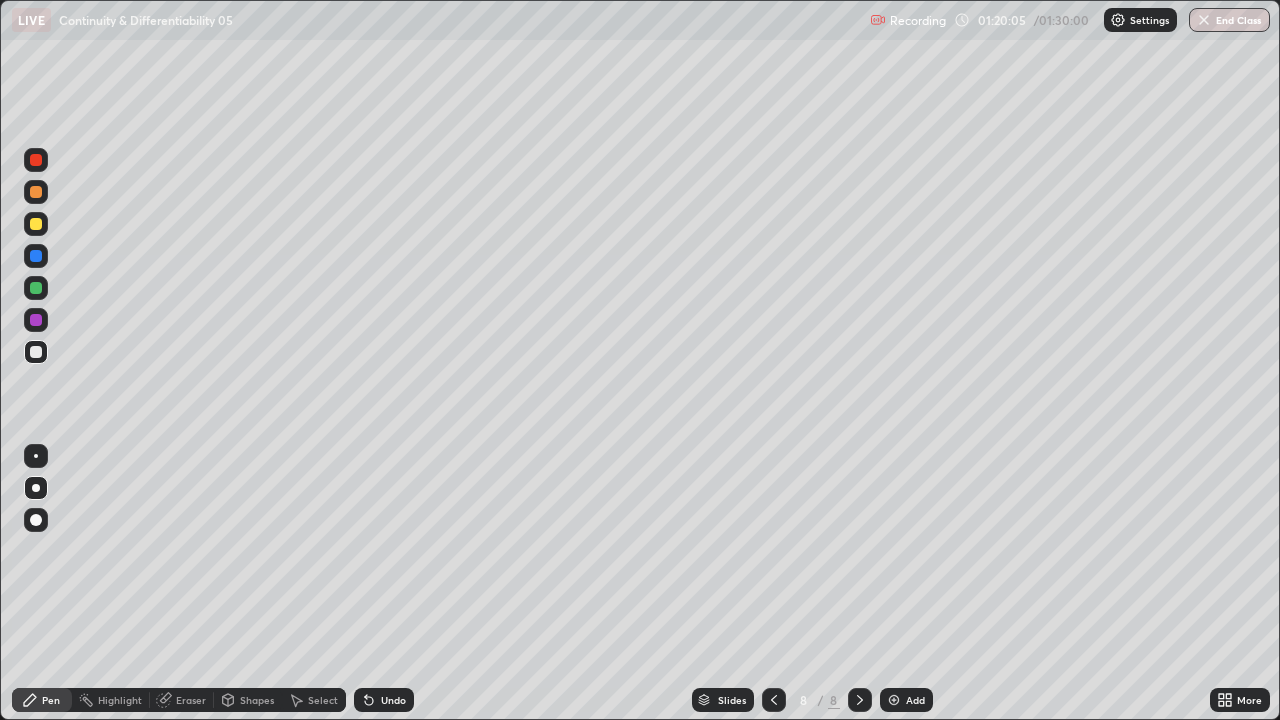 click at bounding box center [36, 288] 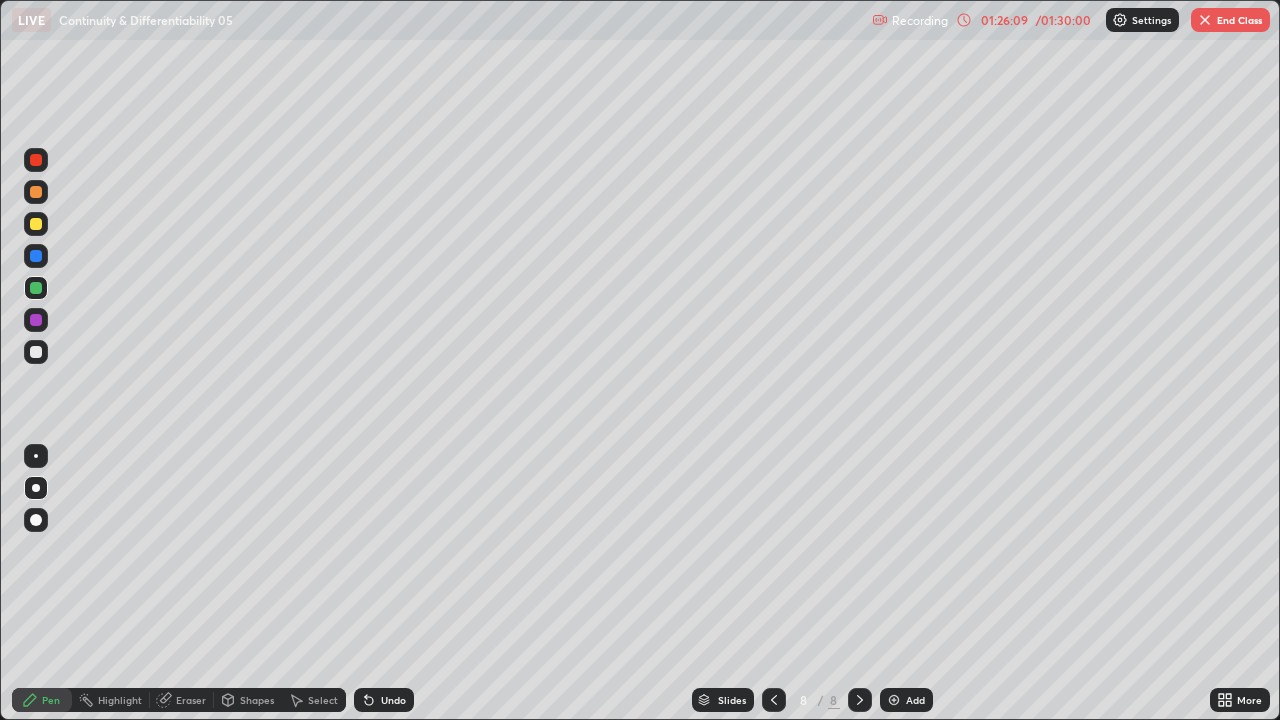 click on "End Class" at bounding box center (1230, 20) 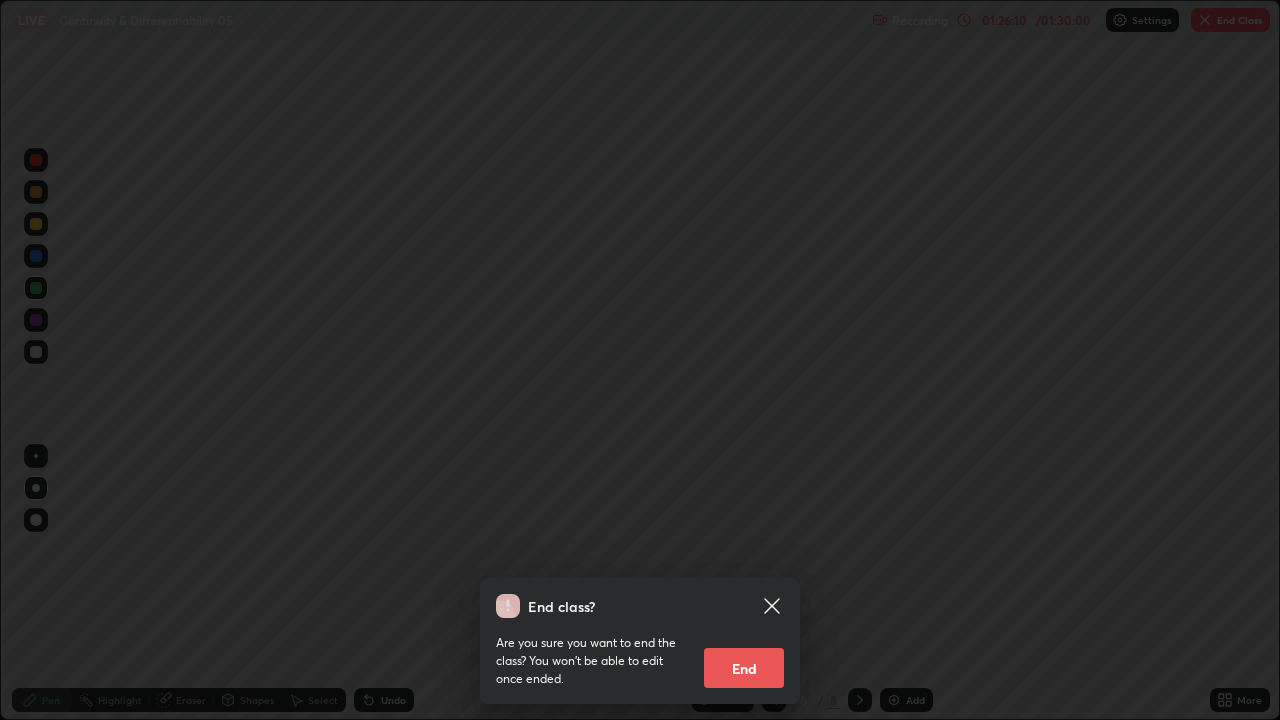 click on "End" at bounding box center [744, 668] 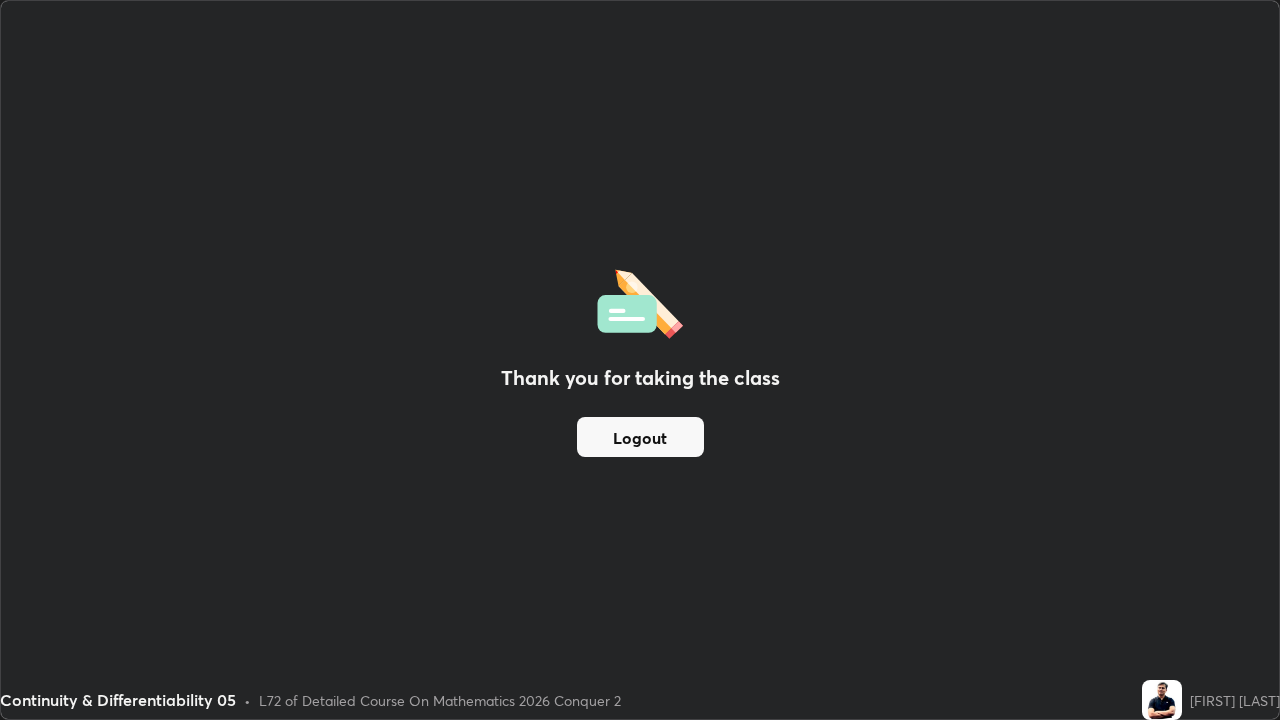 click on "Logout" at bounding box center (640, 437) 